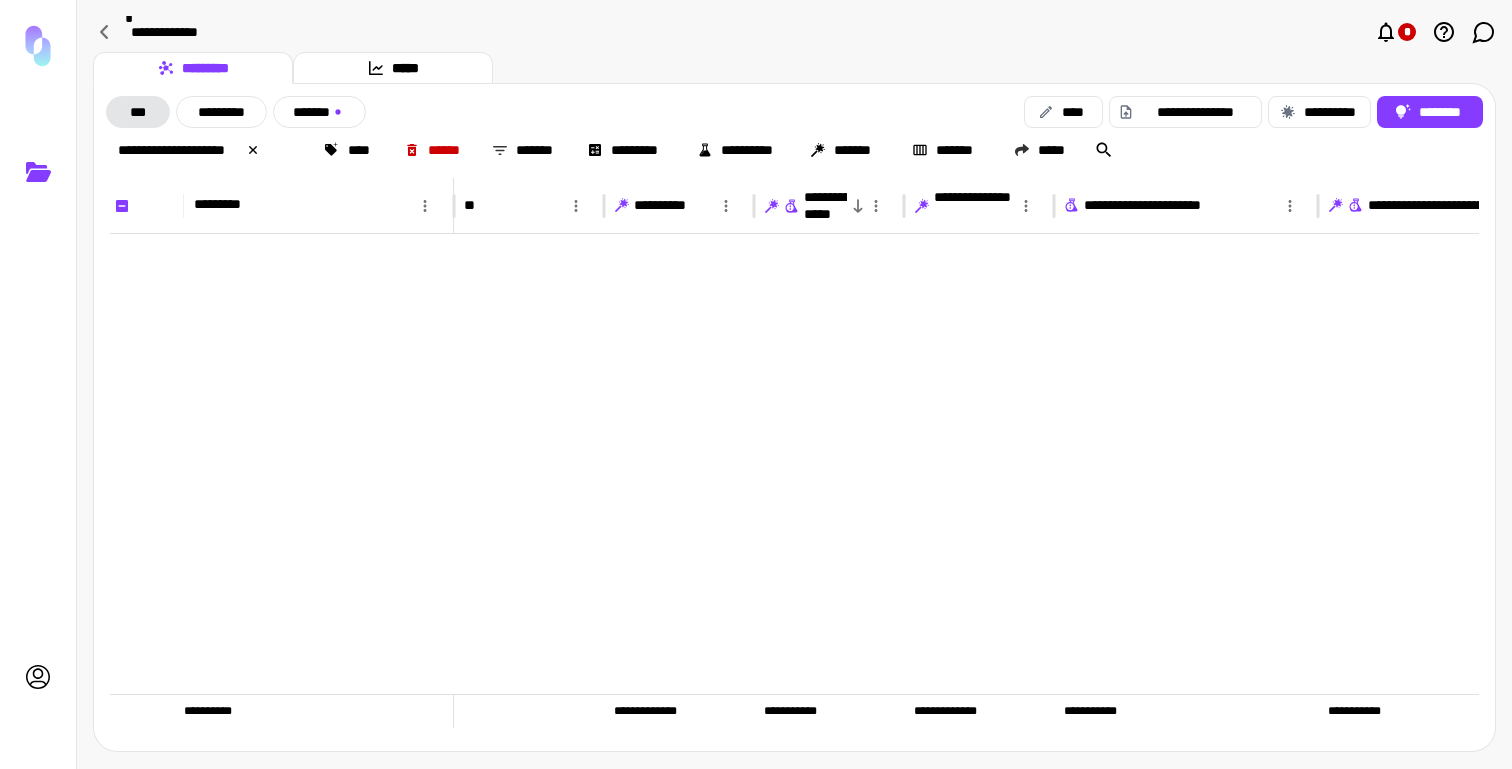 scroll, scrollTop: 0, scrollLeft: 0, axis: both 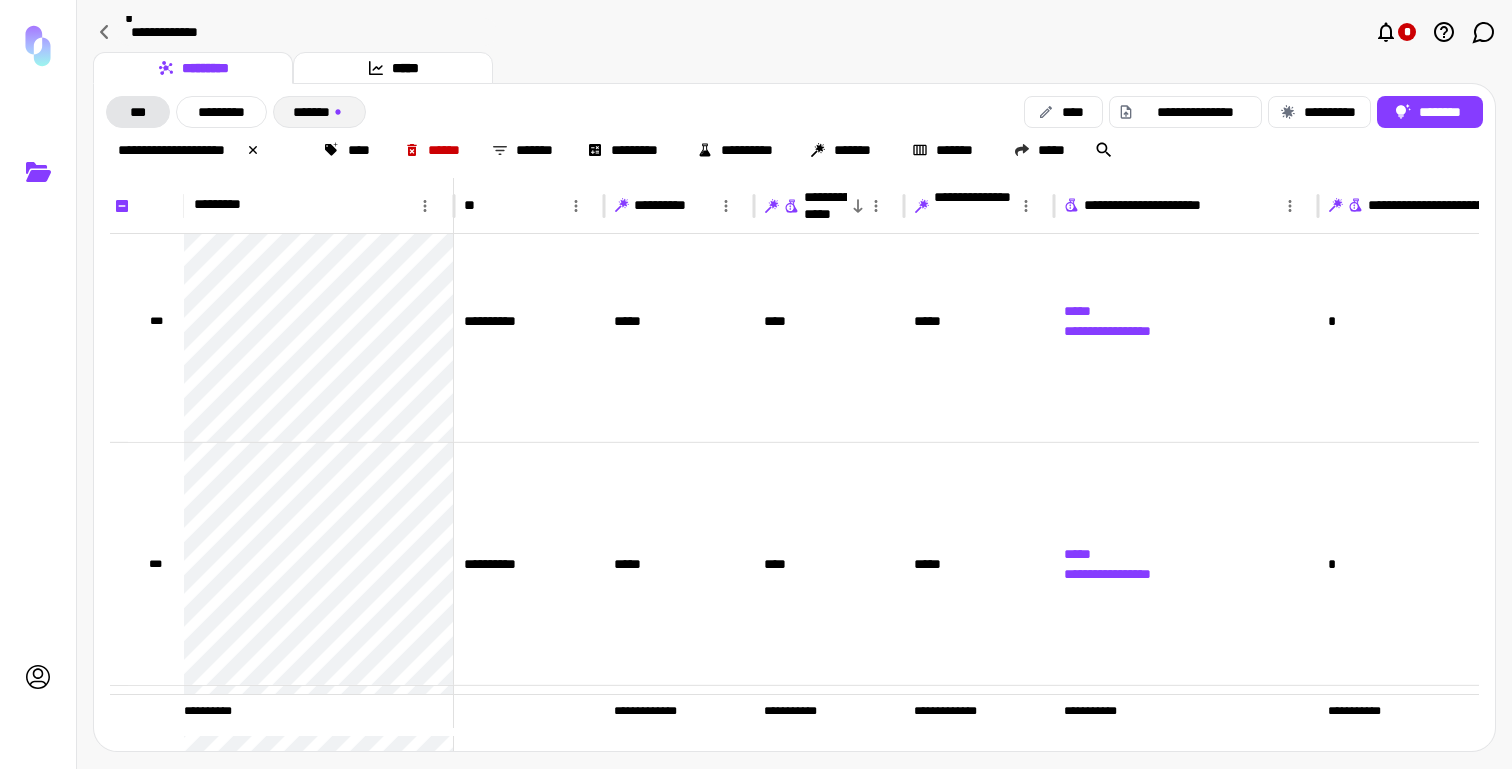 click on "*******" at bounding box center [319, 112] 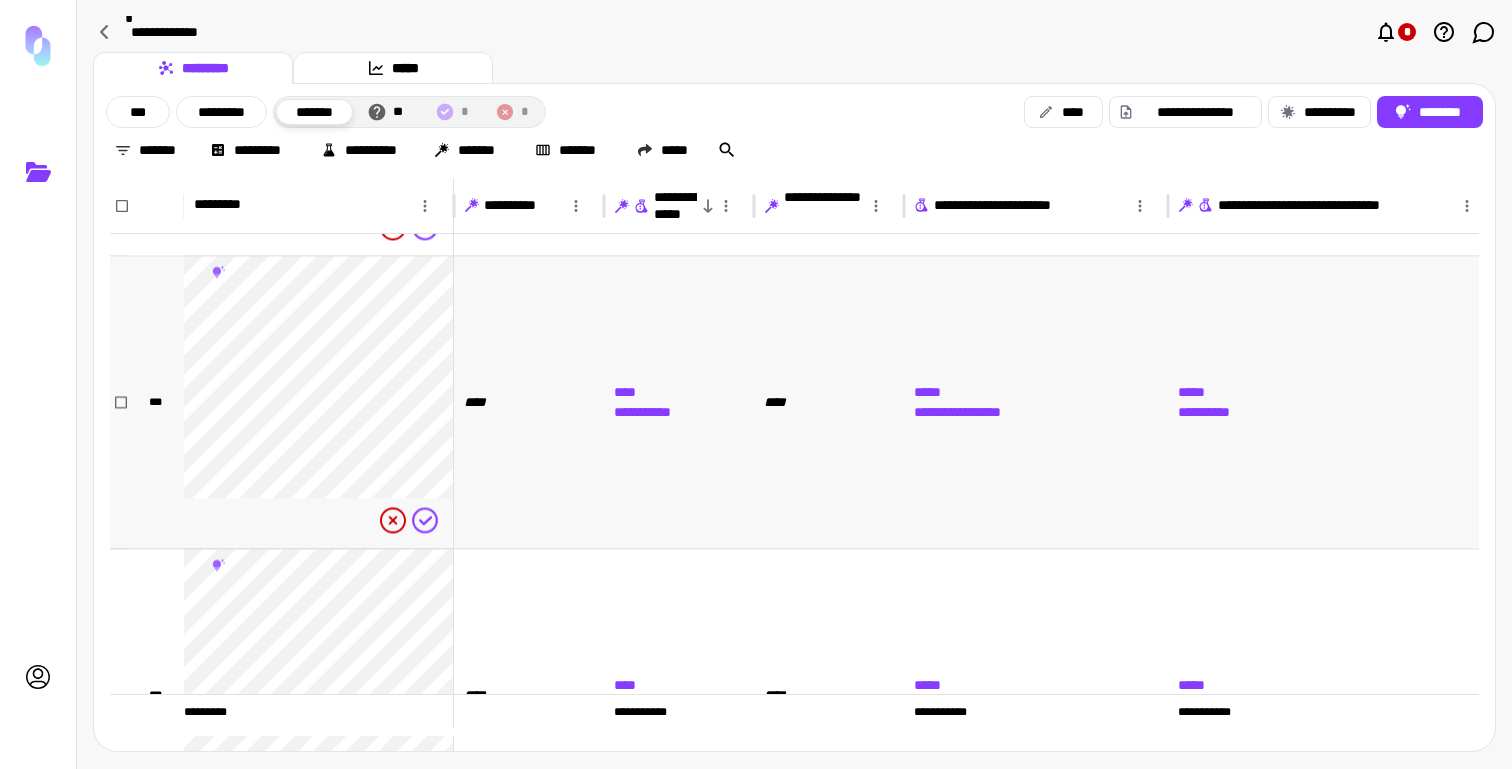 scroll, scrollTop: 2757, scrollLeft: 0, axis: vertical 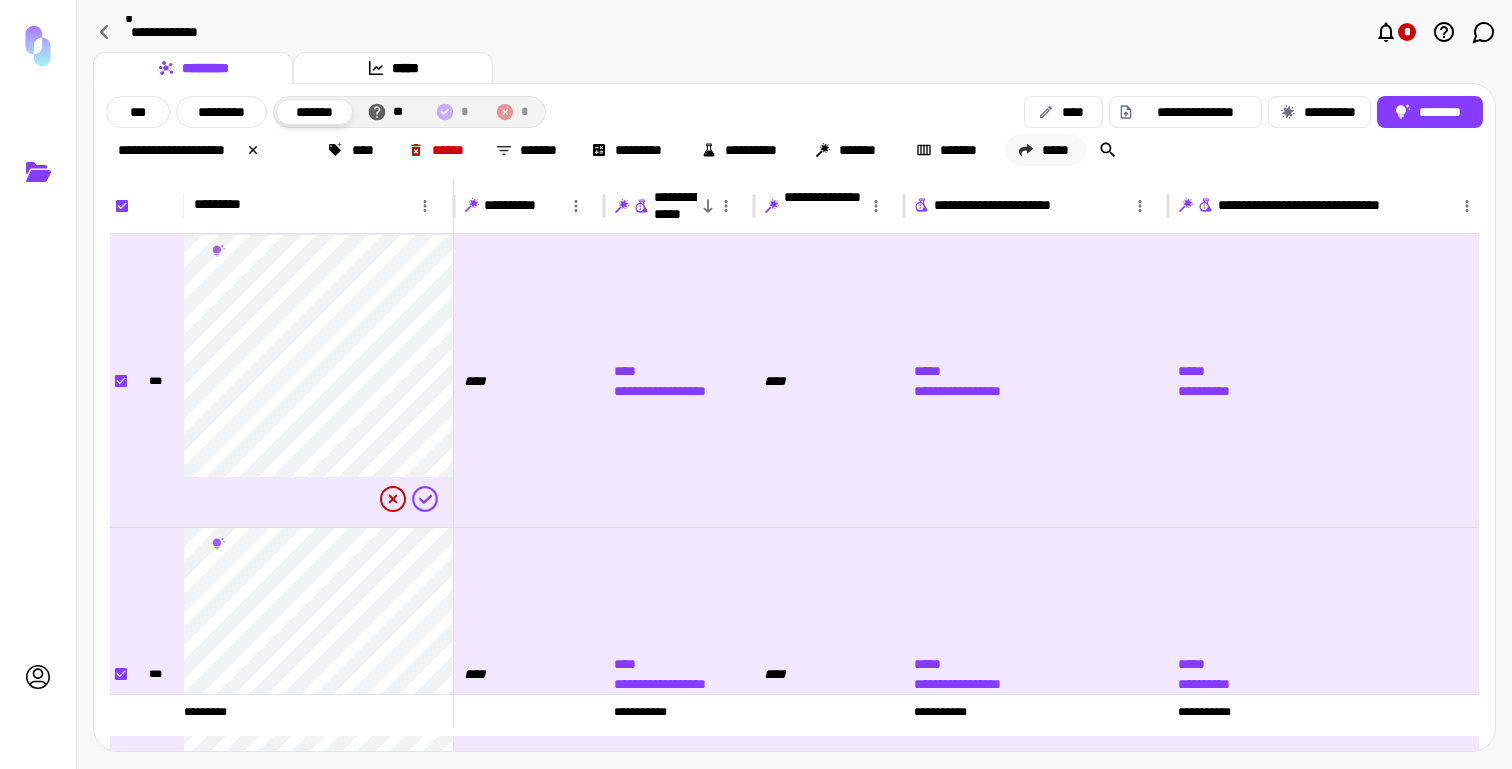 click on "*****" at bounding box center [1045, 150] 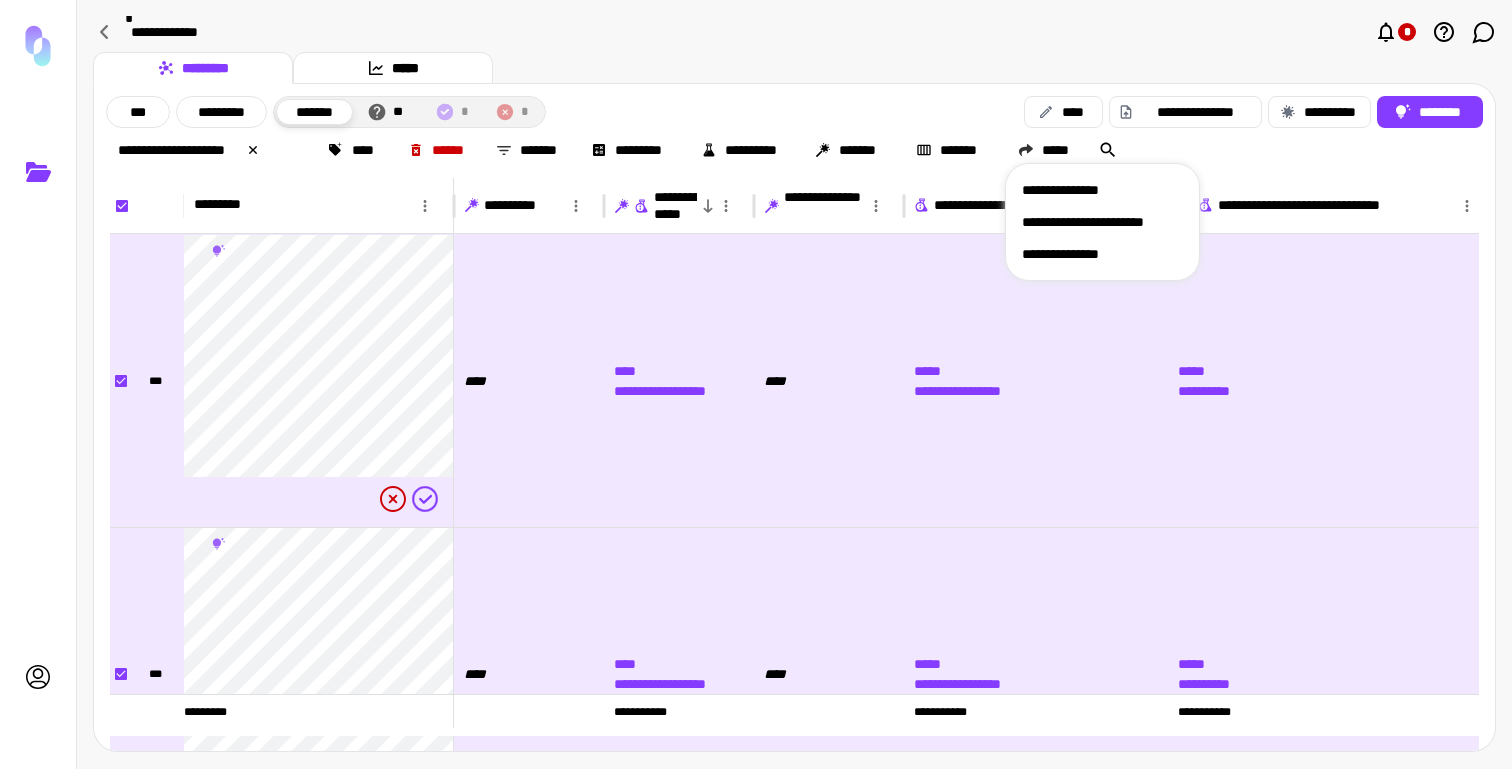 click on "**********" at bounding box center (1102, 254) 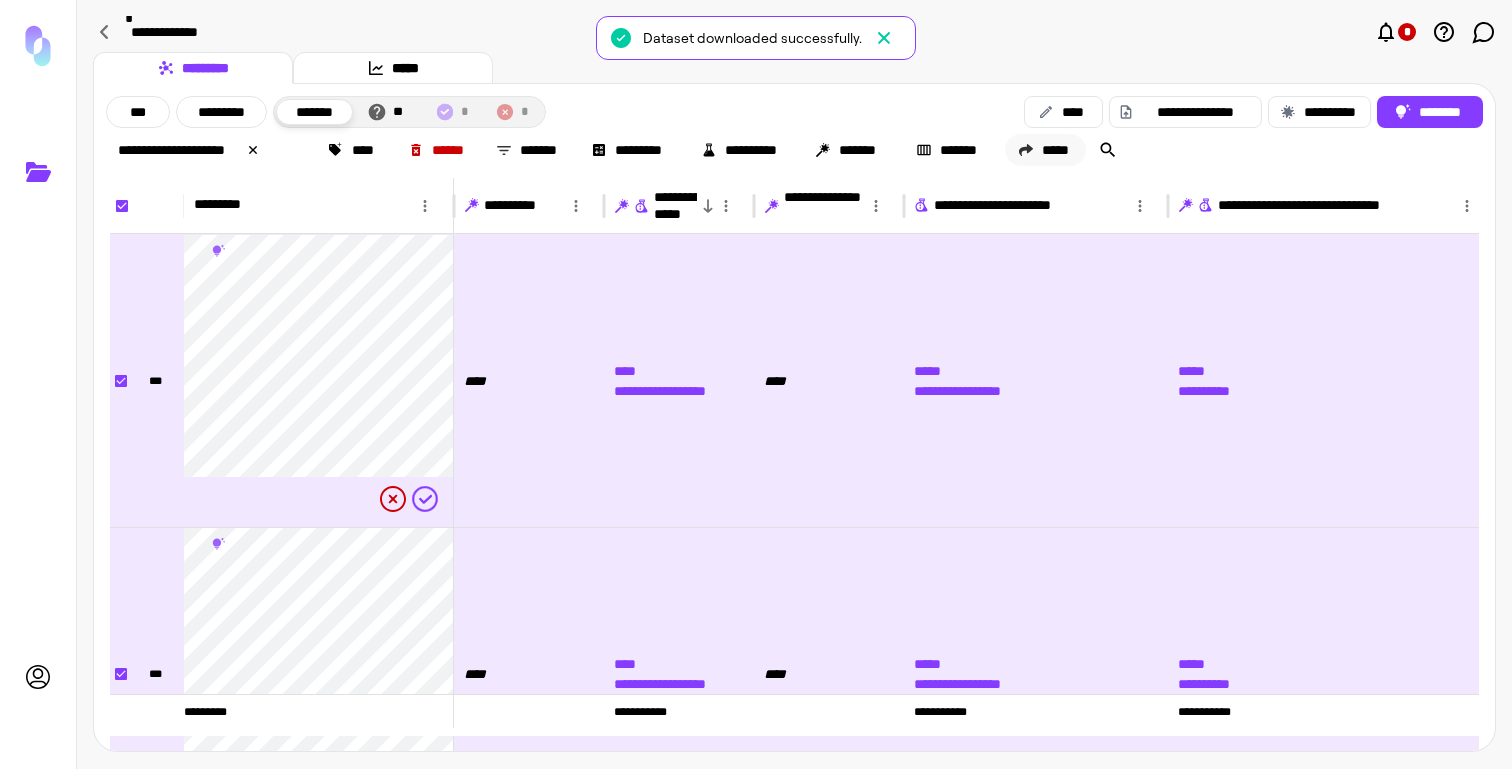 click on "*****" at bounding box center (1045, 150) 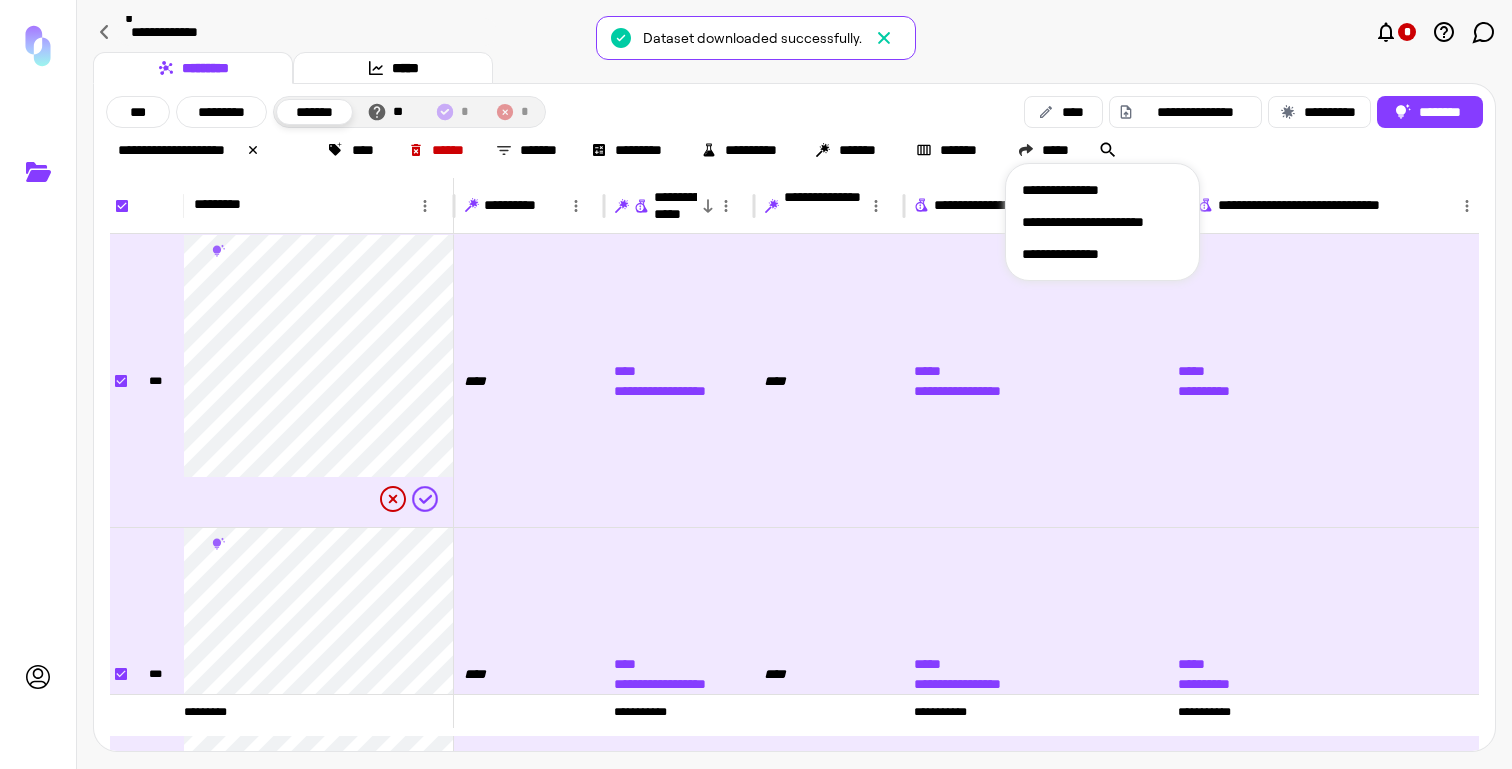 click on "**********" at bounding box center (1102, 190) 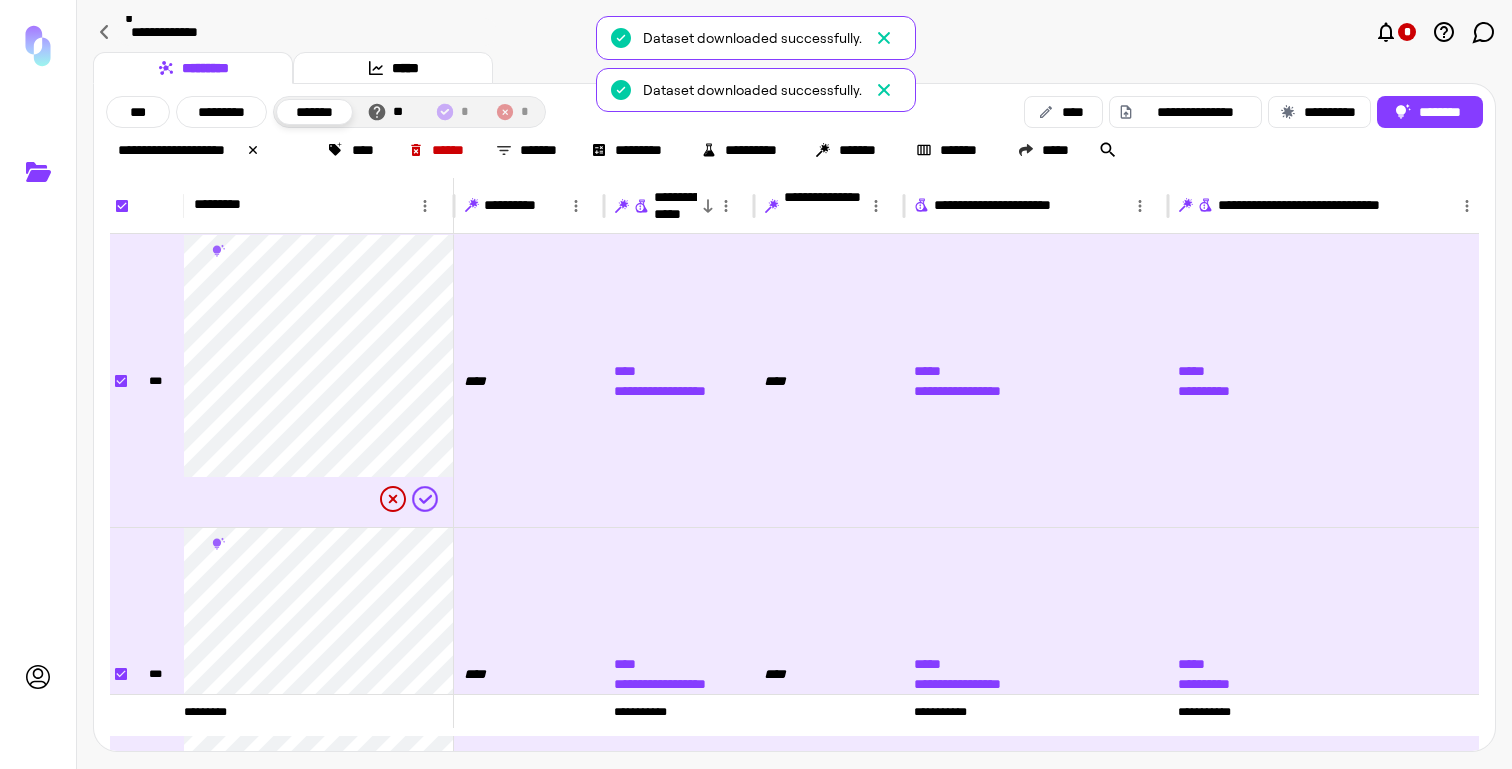 click on "********* *****" at bounding box center (794, 68) 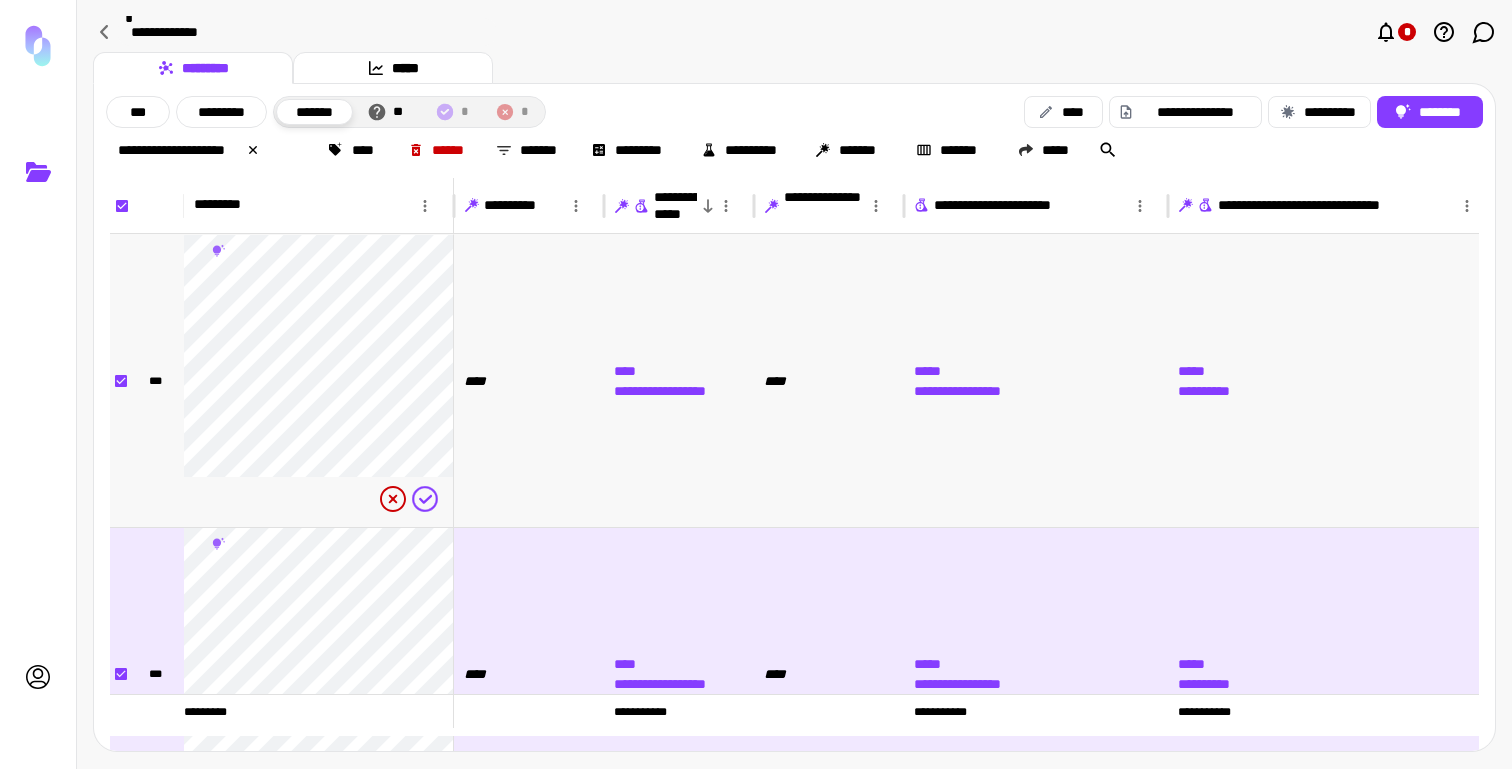 scroll, scrollTop: 649, scrollLeft: 0, axis: vertical 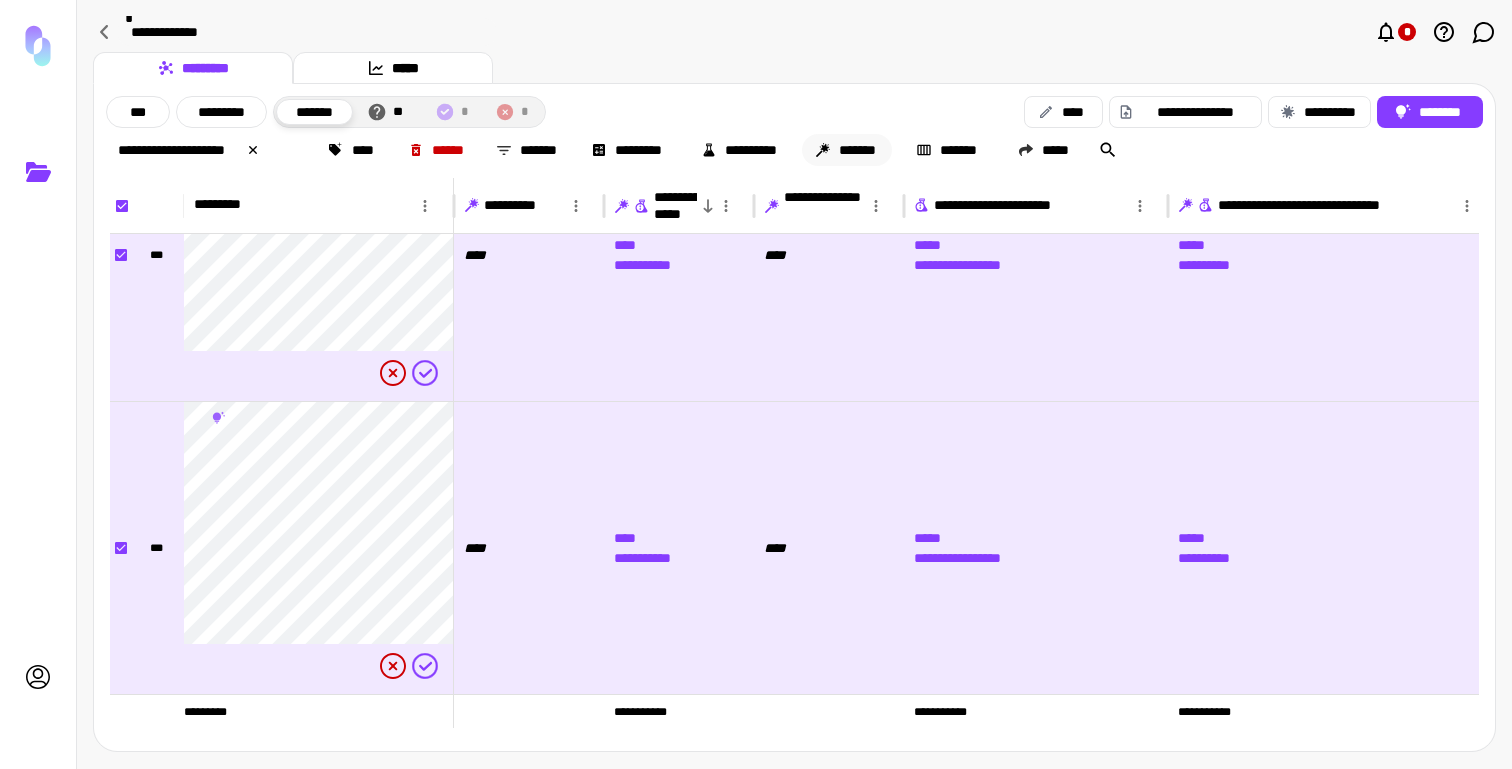 click on "*******" at bounding box center (847, 150) 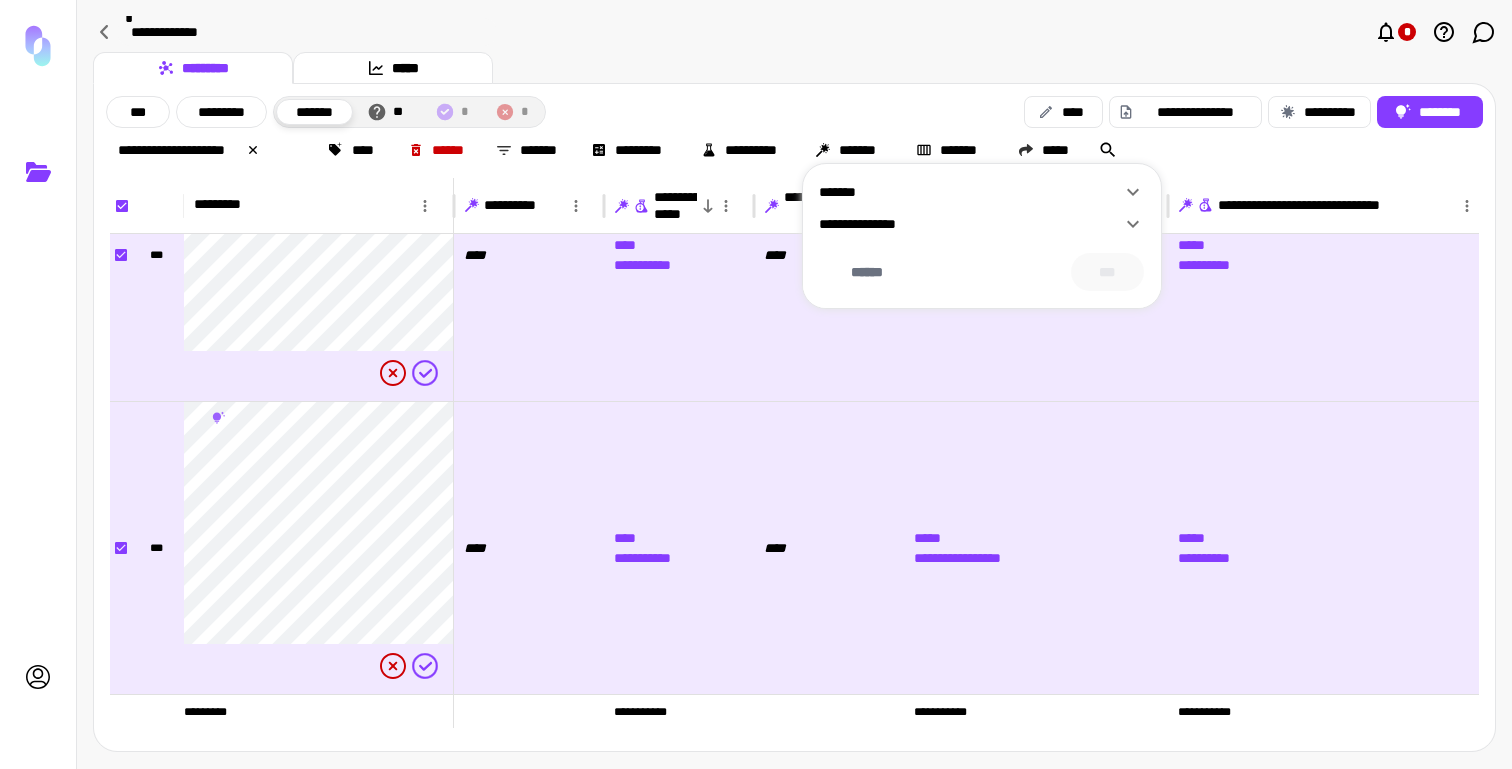 click 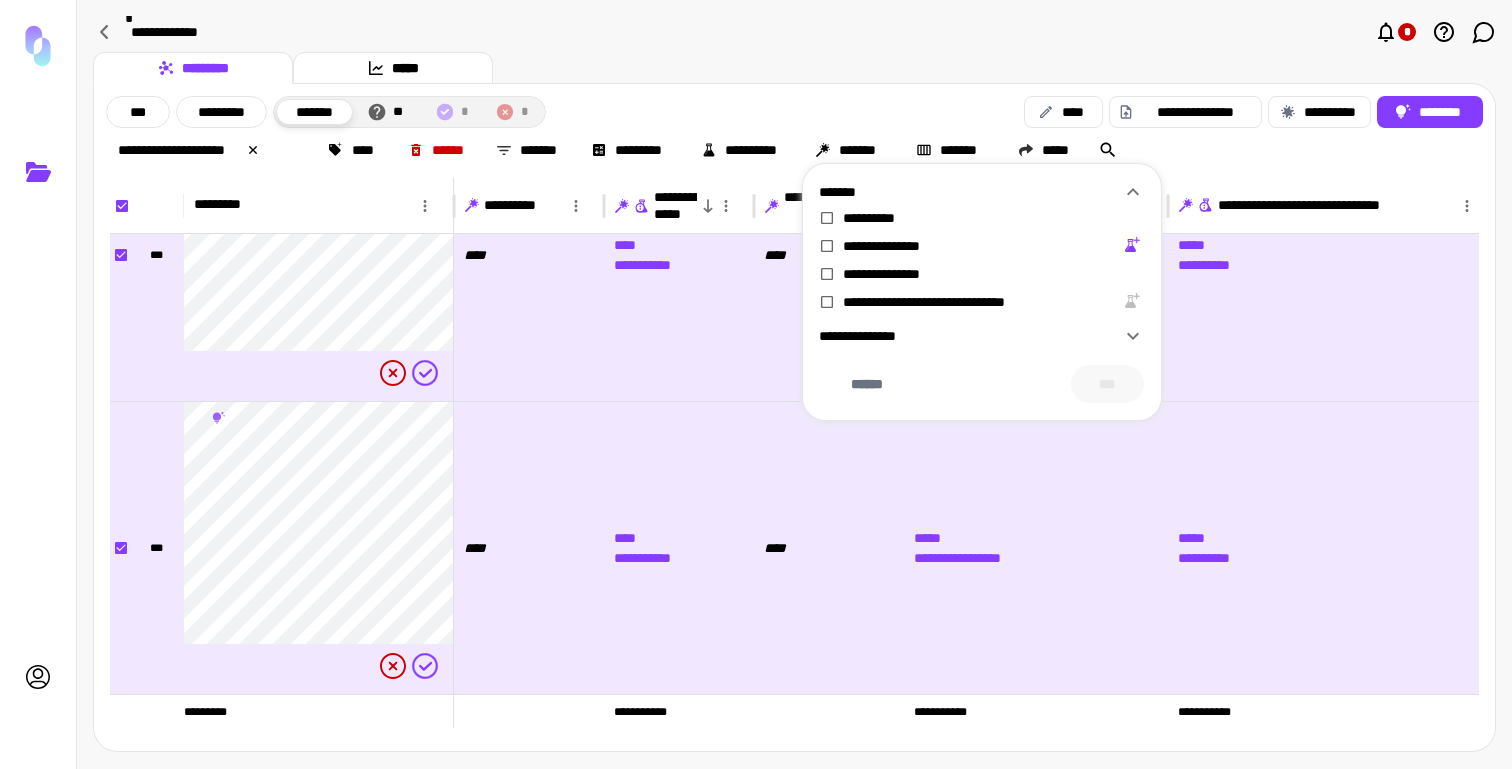 click 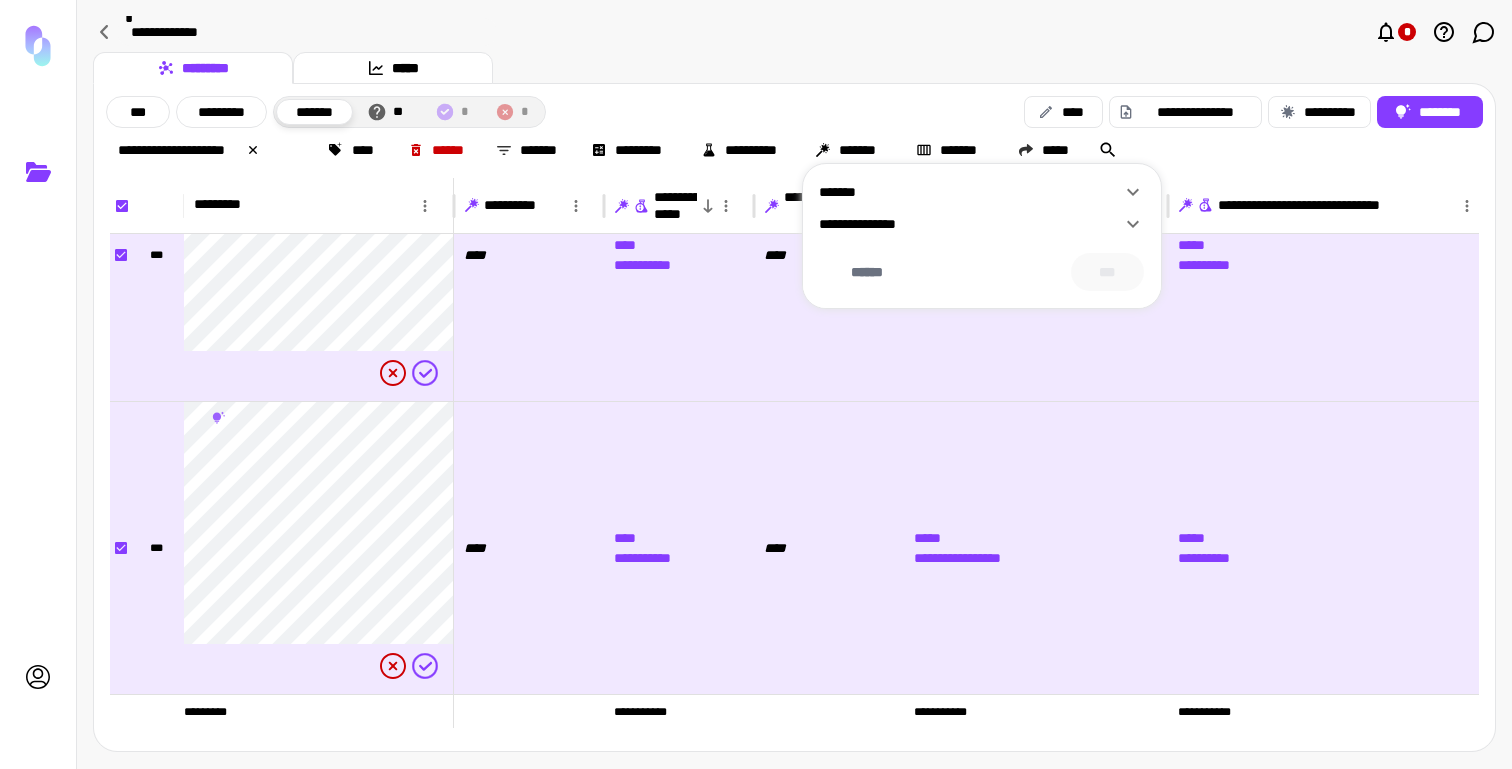 click 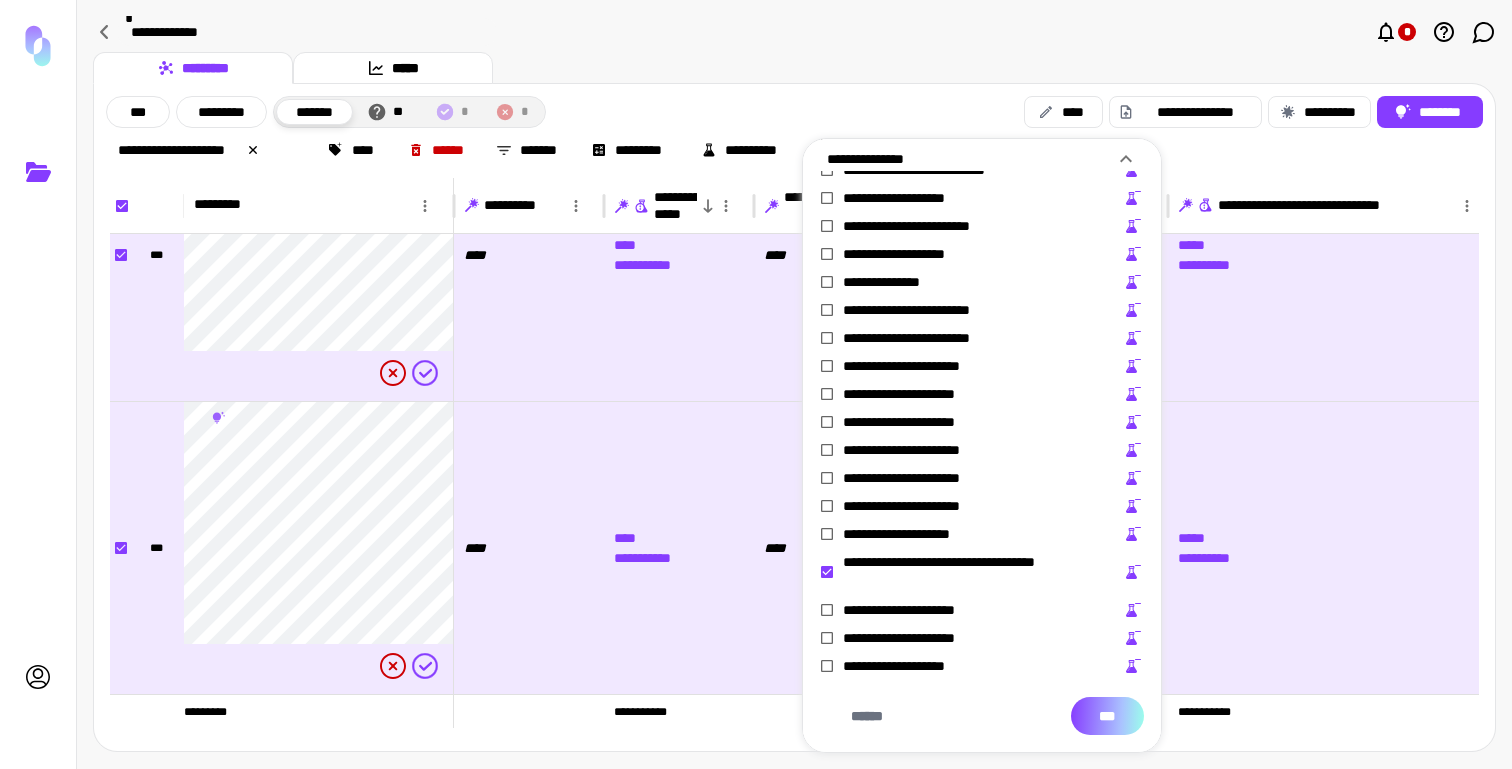 click on "***" at bounding box center [1107, 716] 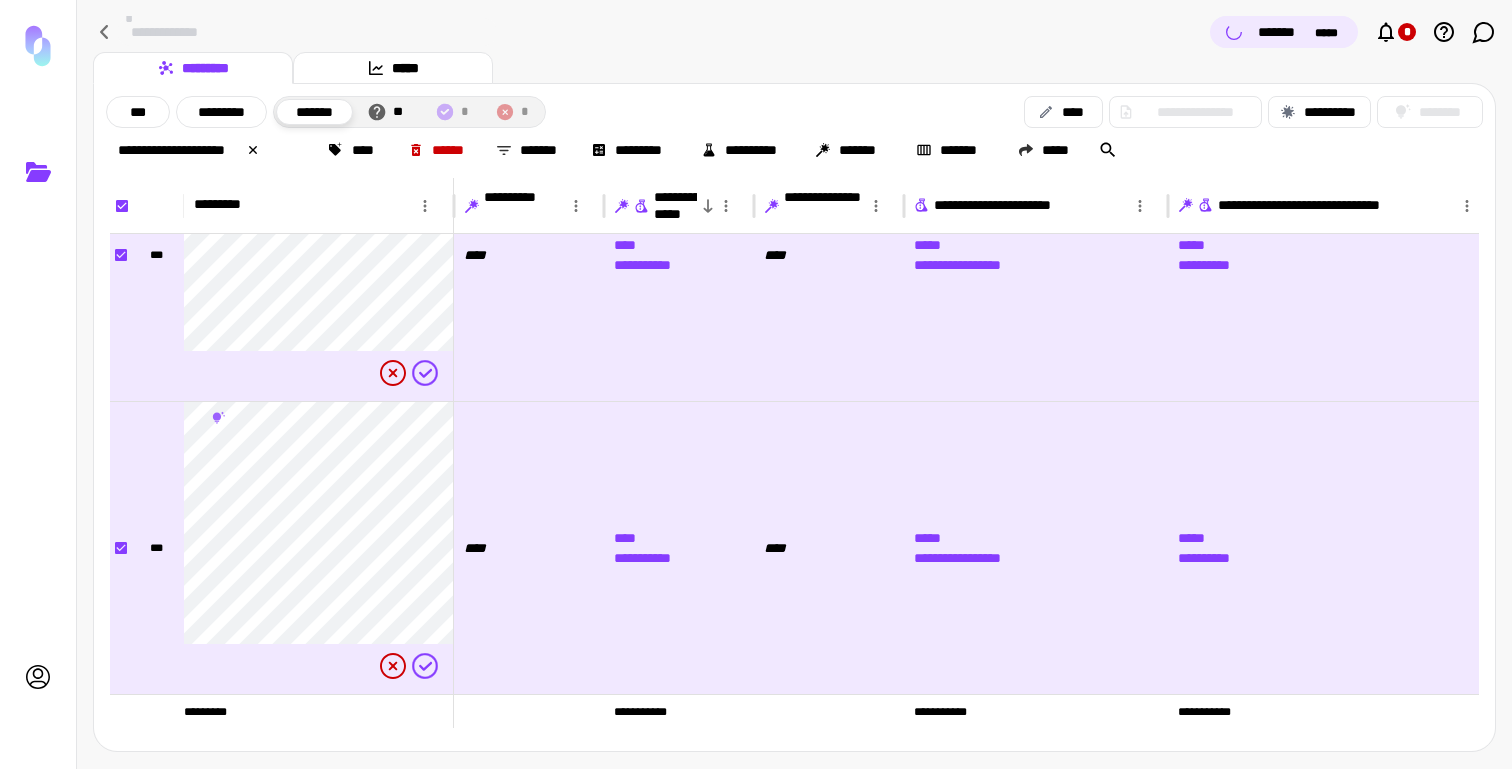 click 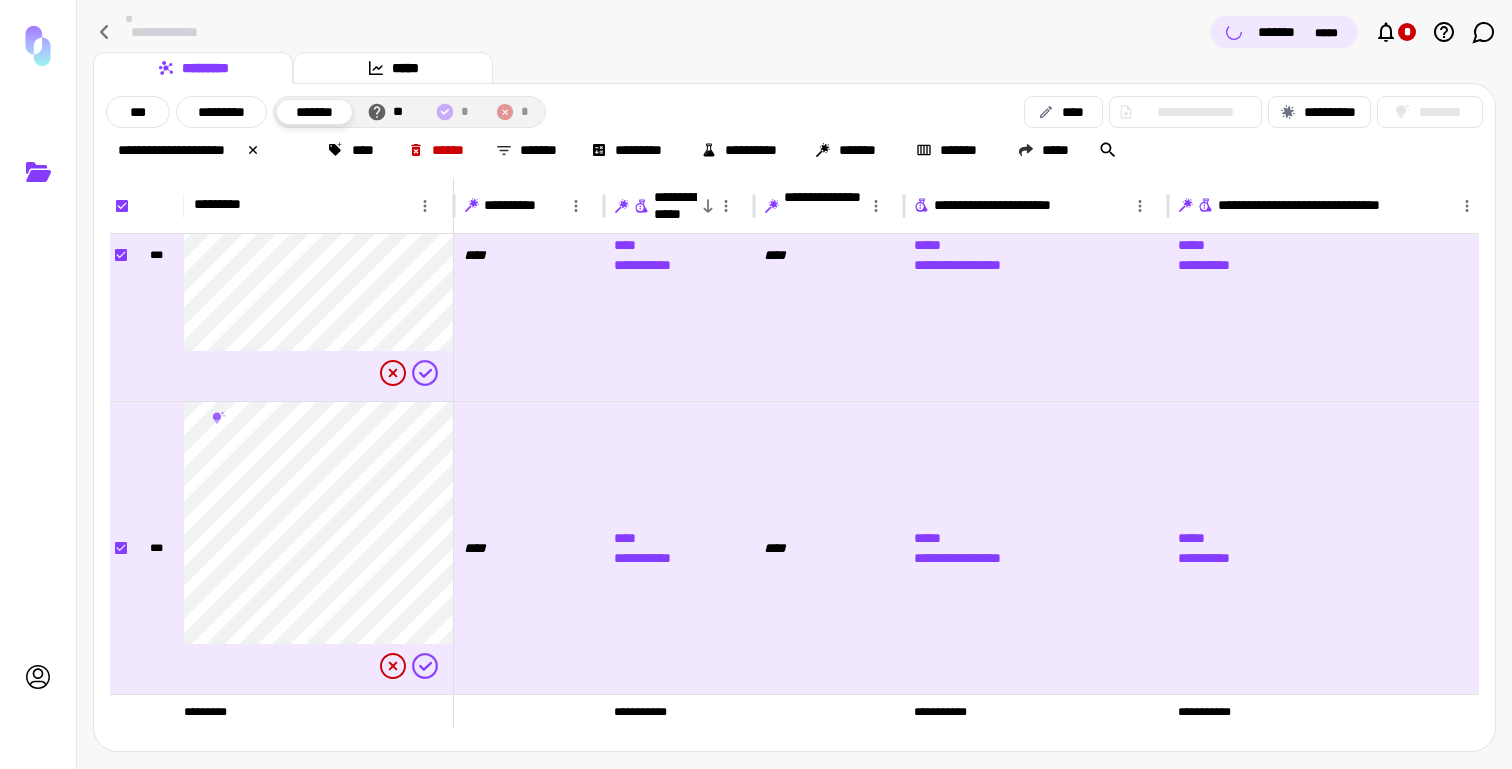 click on "[FIRST] [LAST] [PHONE] [EMAIL]" at bounding box center (794, 32) 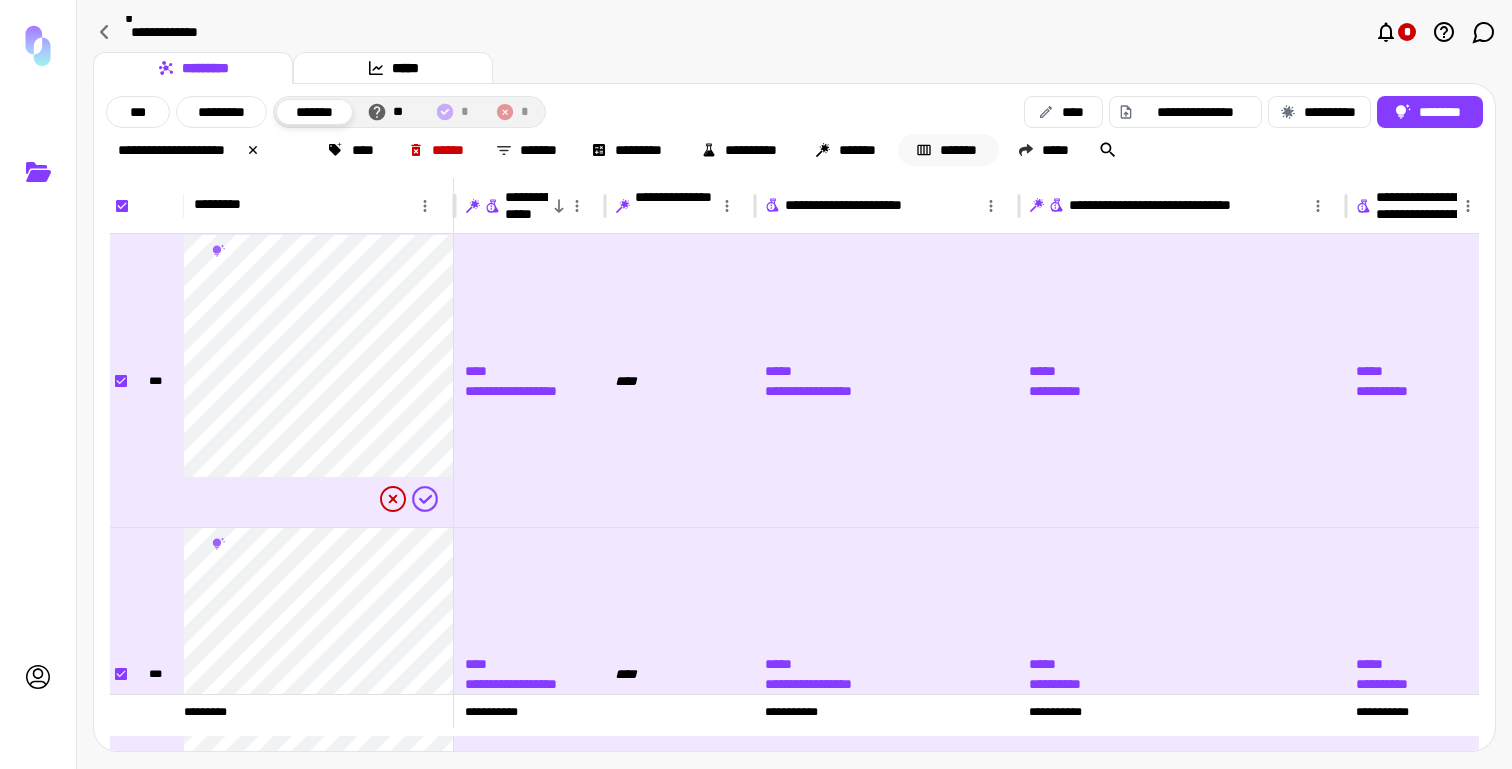 click on "*******" at bounding box center (948, 150) 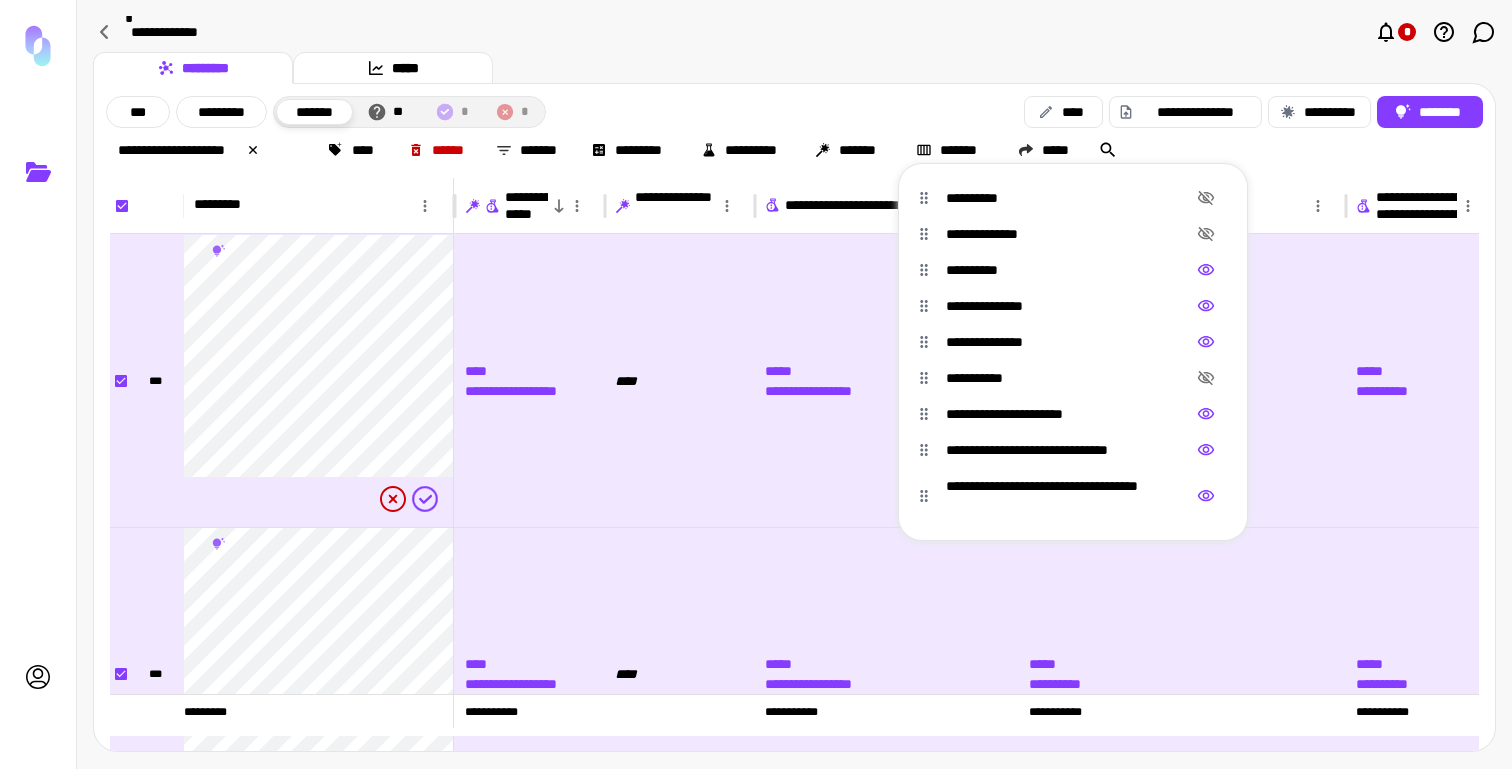 click at bounding box center (756, 384) 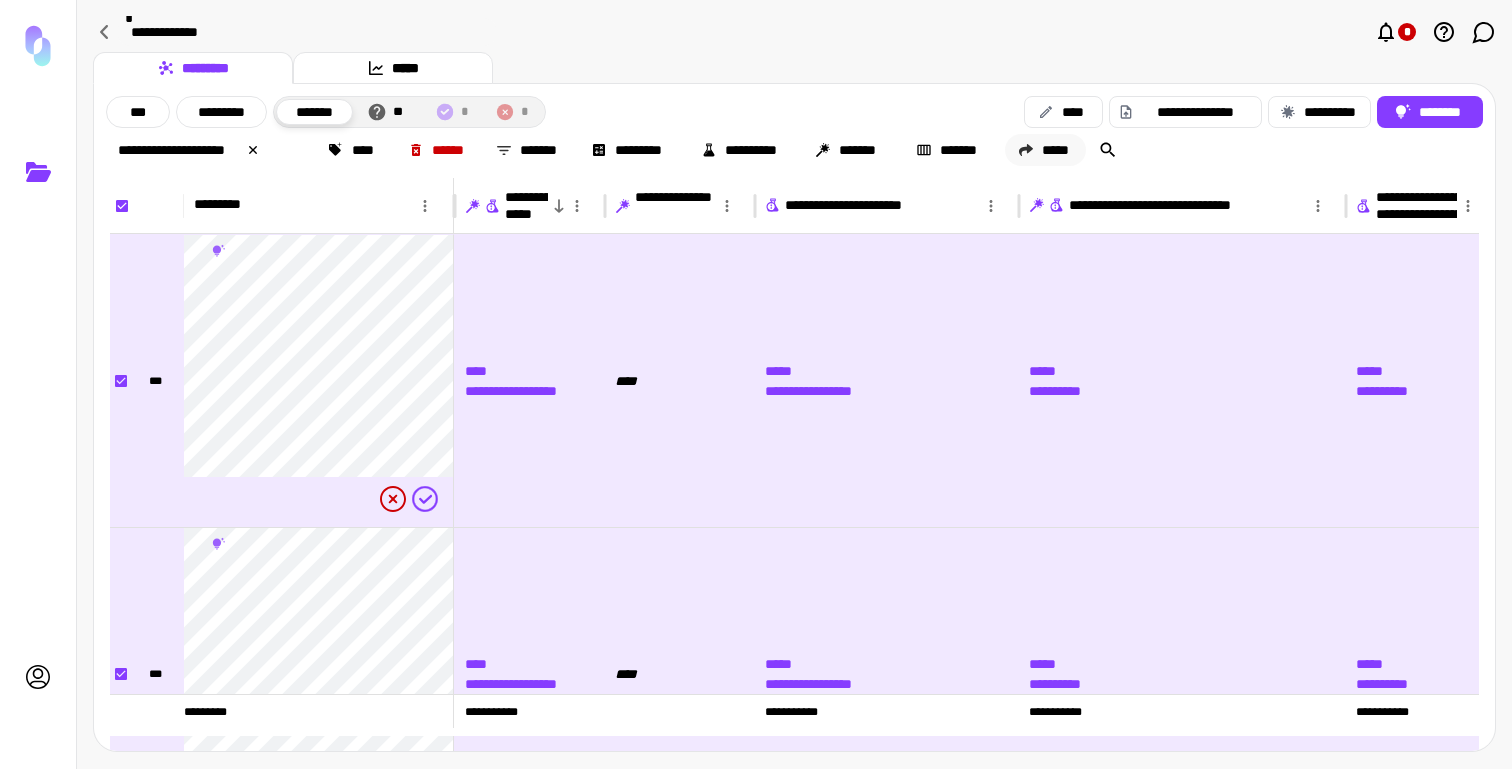 click on "*****" at bounding box center [1045, 150] 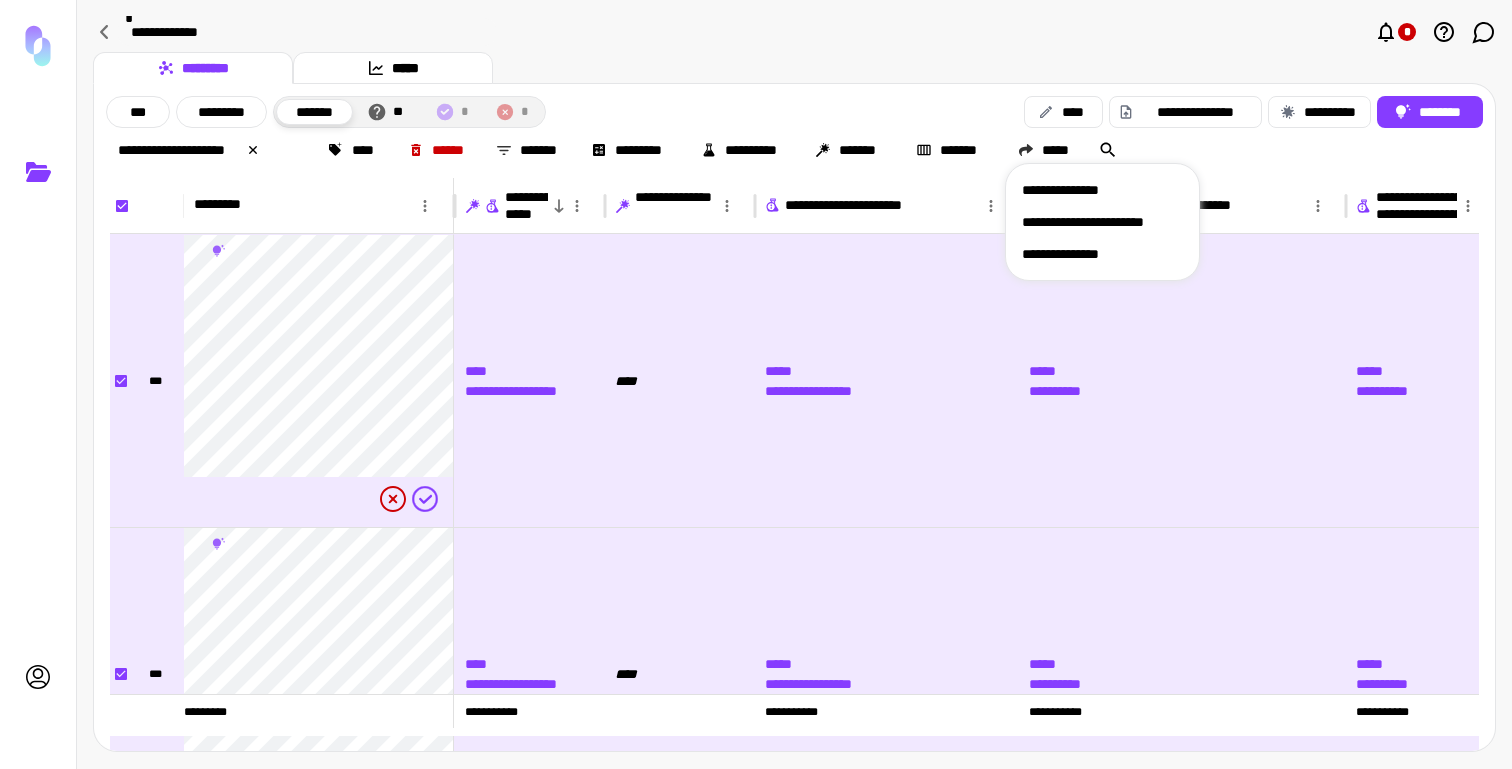click on "**********" at bounding box center (1102, 190) 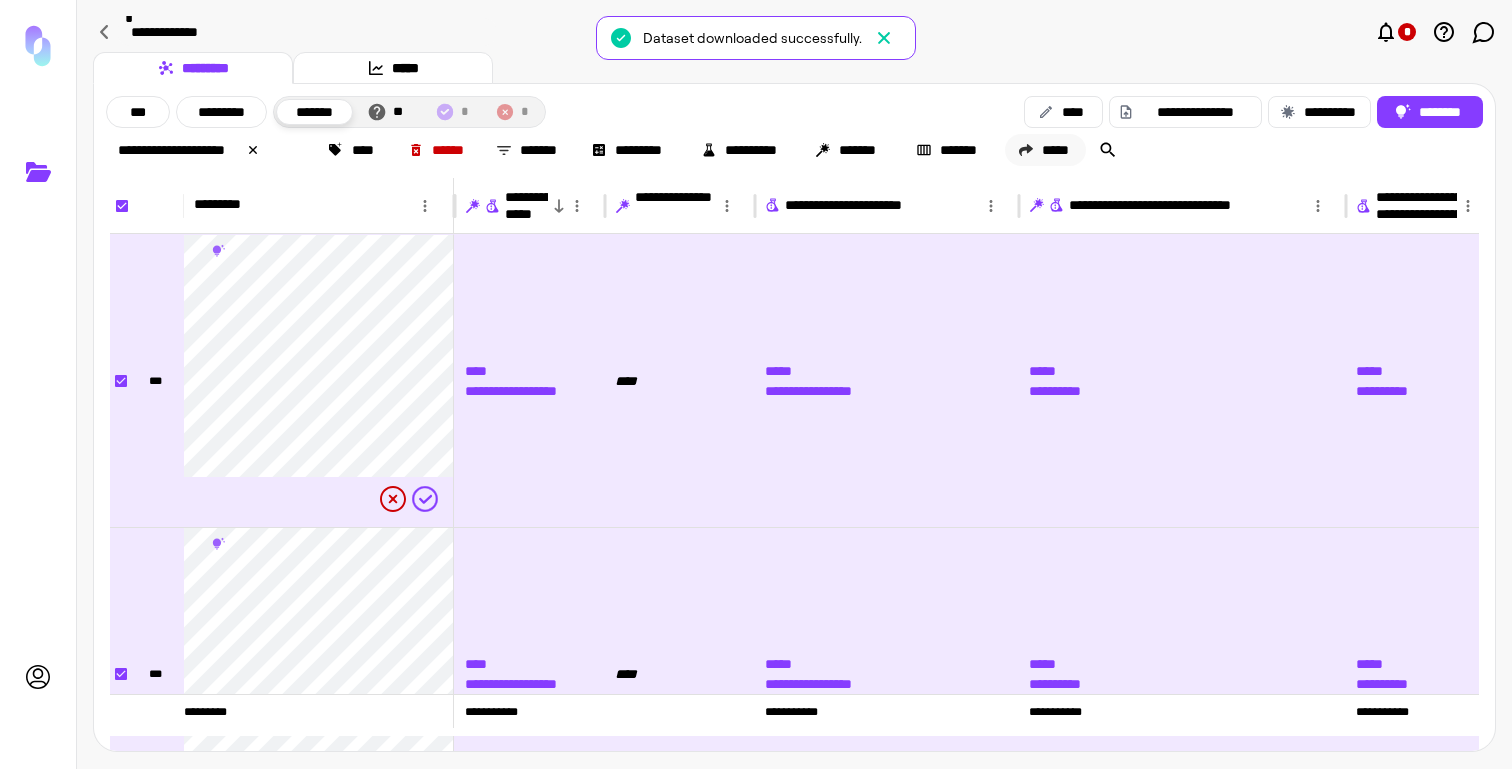 click on "*****" at bounding box center (1045, 150) 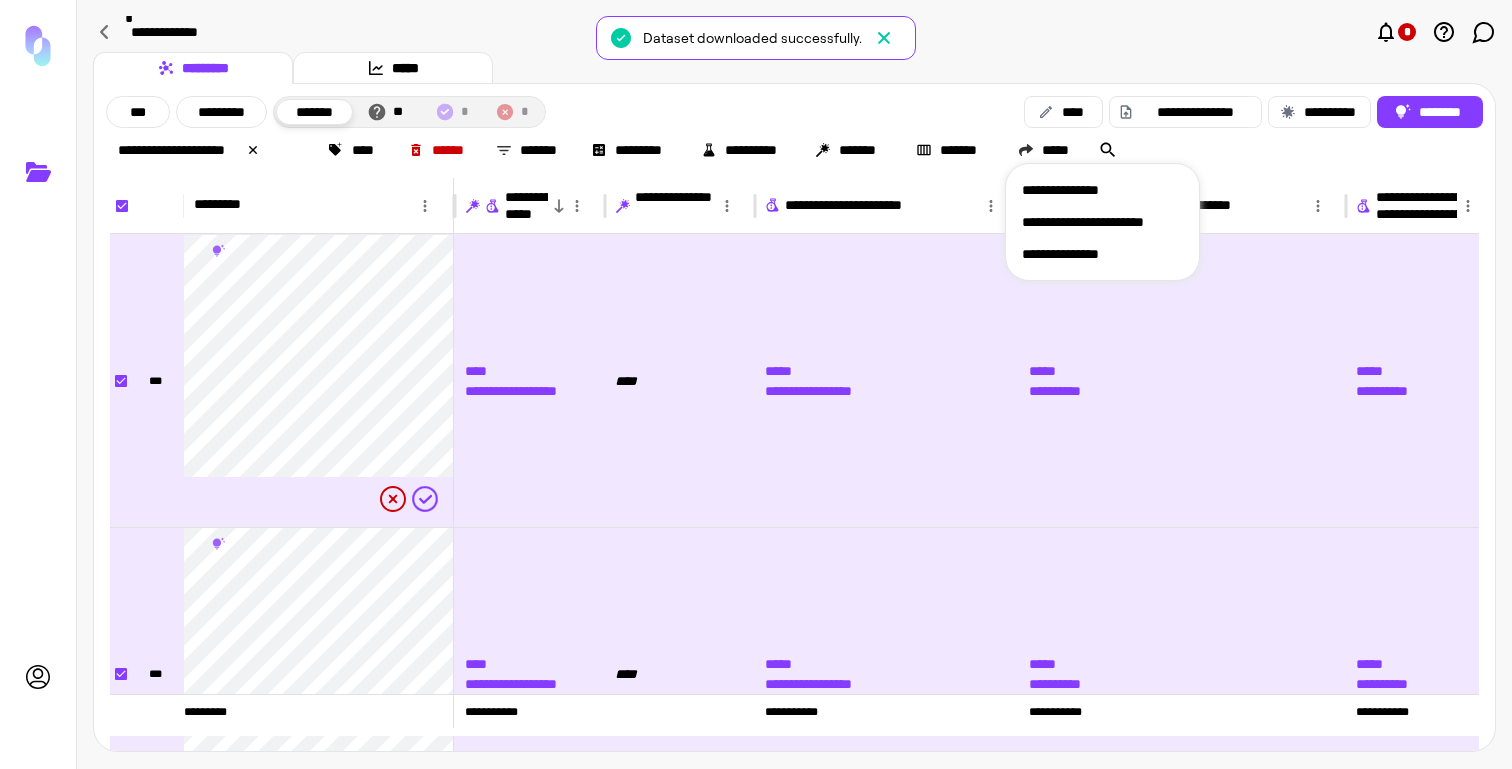 click on "**********" at bounding box center (1102, 254) 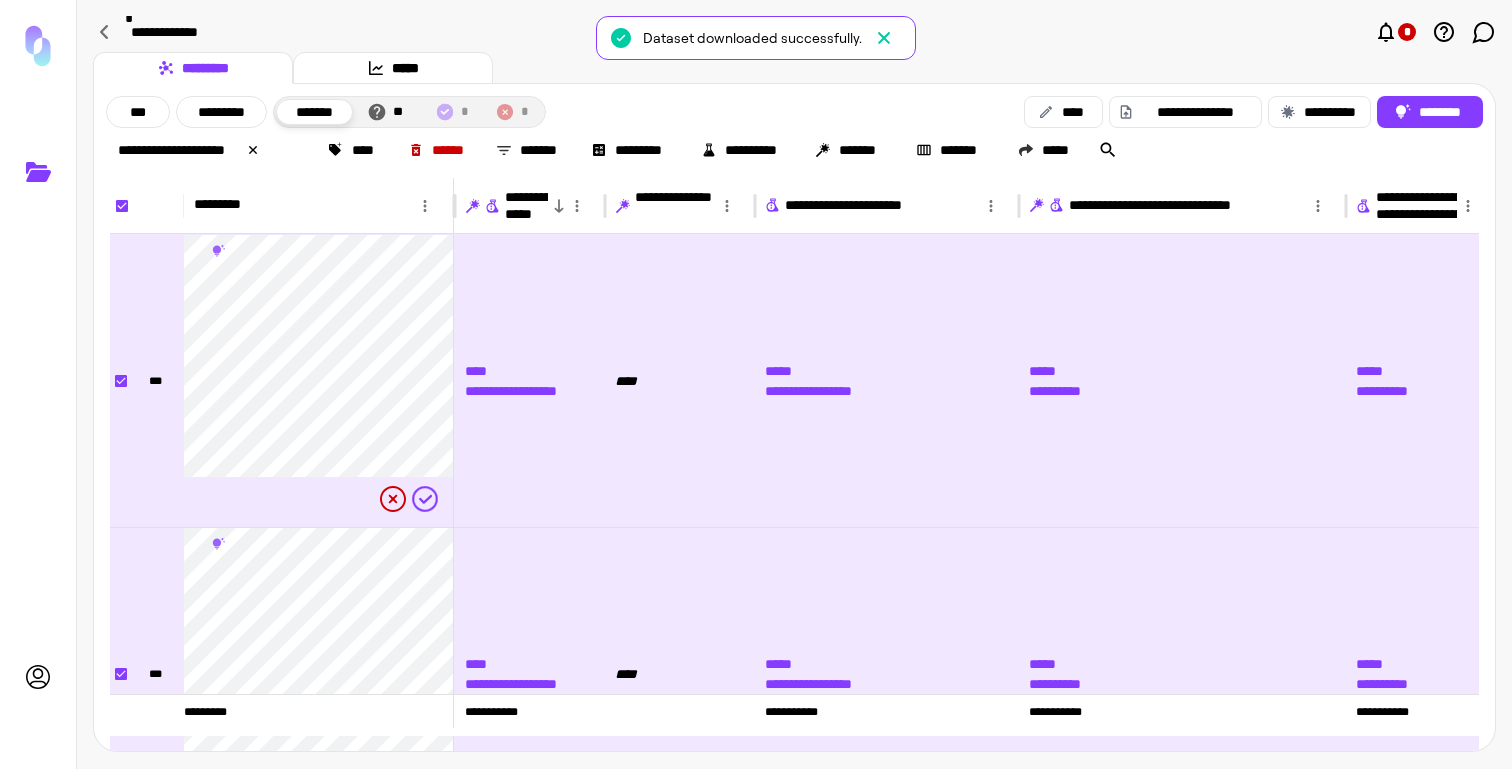 click on "[FIRST] [LAST] [PHONE] [EMAIL] [ADDRESS] [CITY] [STATE] [POSTAL_CODE] [COUNTRY] [CREDIT_CARD] [EXPIRY_DATE] [CVV] [NAME] [ADDRESS] [CITY] [STATE] [POSTAL_CODE] [COUNTRY] [PHONE] [EMAIL] [NAME] [ADDRESS] [CITY] [STATE] [POSTAL_CODE] [COUNTRY] [PHONE] [EMAIL] [NAME] [ADDRESS] [CITY] [STATE] [POSTAL_CODE] [COUNTRY] [PHONE] [EMAIL] [NAME] [ADDRESS] [CITY] [STATE] [POSTAL_CODE] [COUNTRY] [PHONE] [EMAIL] [NAME] [ADDRESS] [CITY] [STATE] [POSTAL_CODE] [COUNTRY] [PHONE] [EMAIL] [NAME] [ADDRESS] [CITY] [STATE] [POSTAL_CODE] [COUNTRY]" at bounding box center [794, 384] 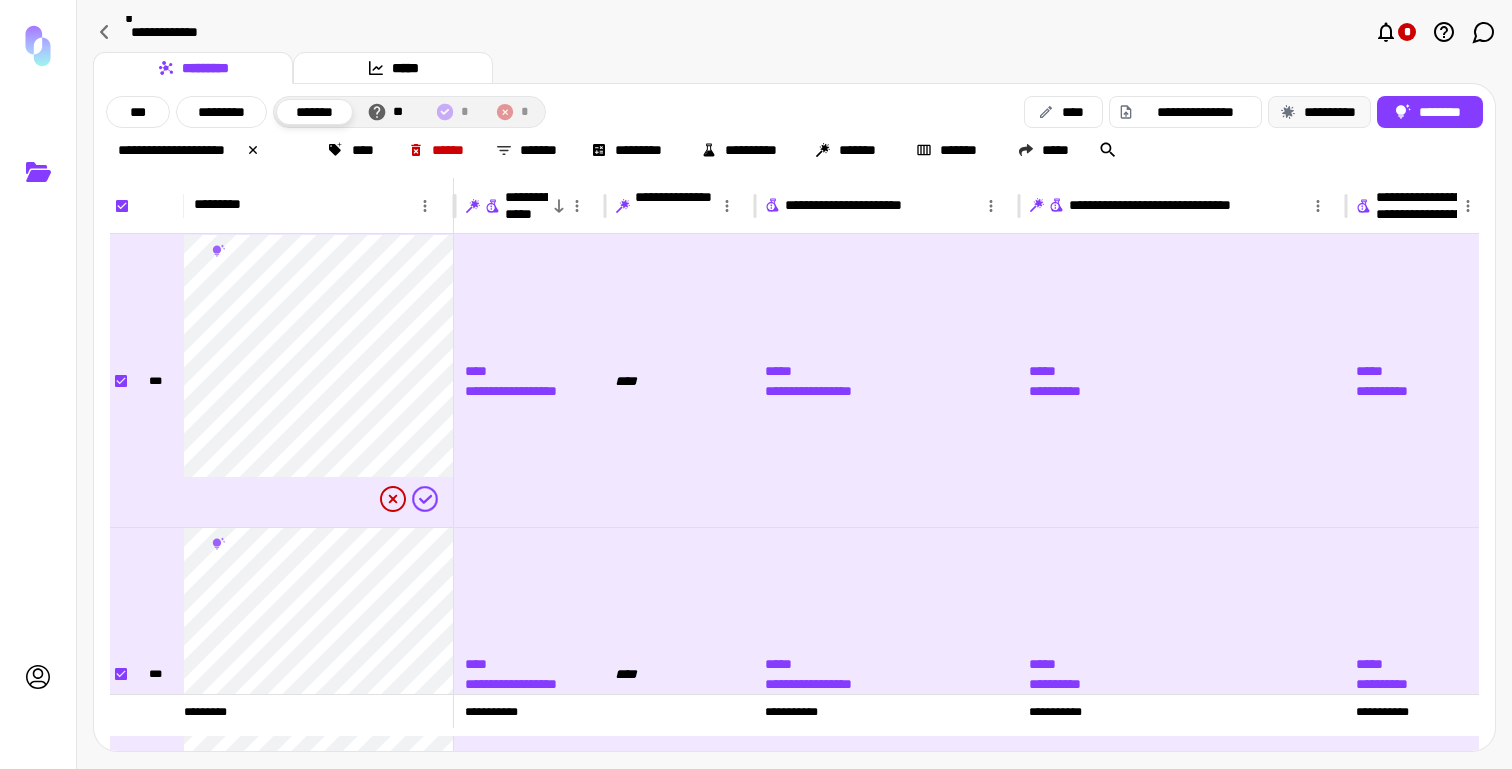 click on "**********" at bounding box center (1319, 112) 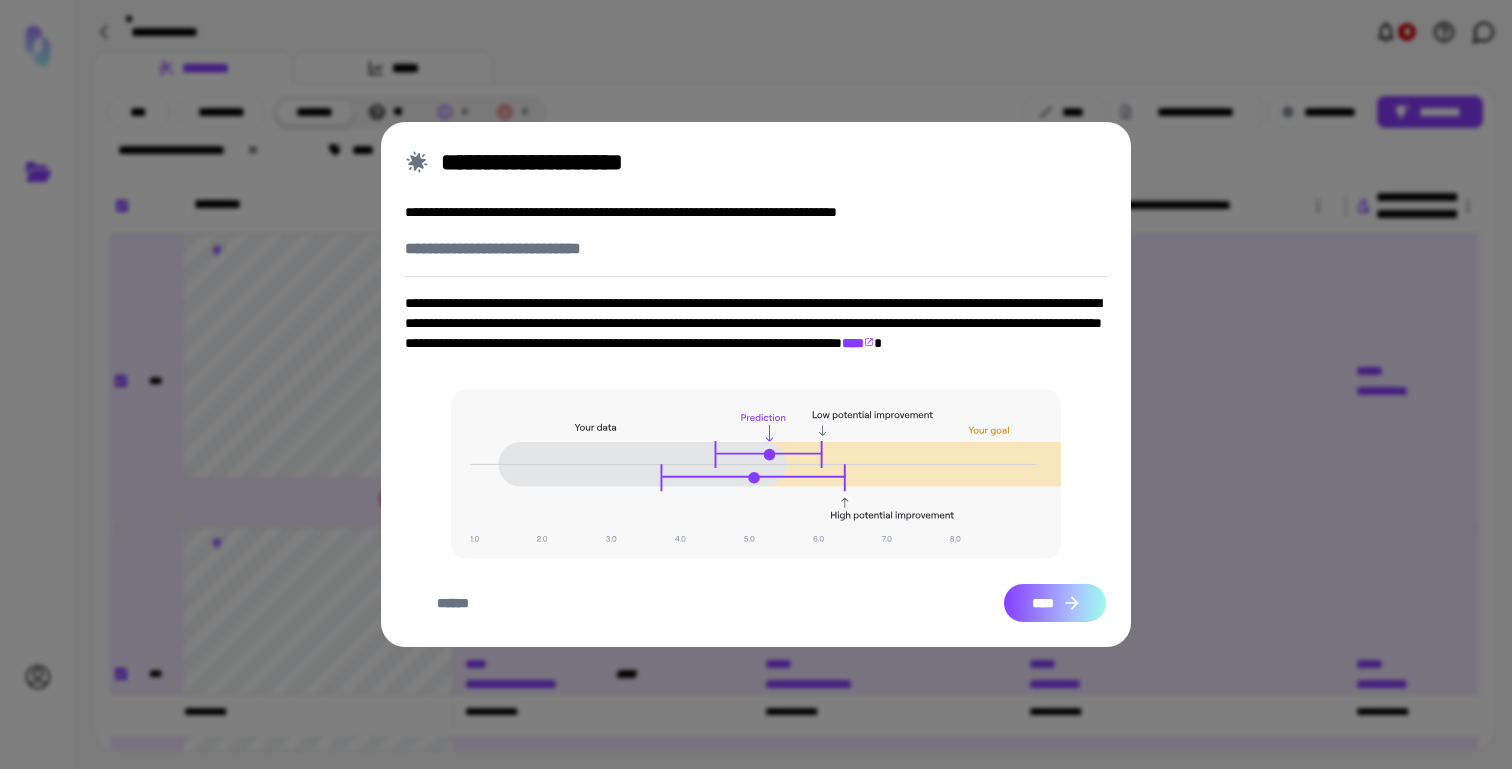 click on "****" at bounding box center (1055, 603) 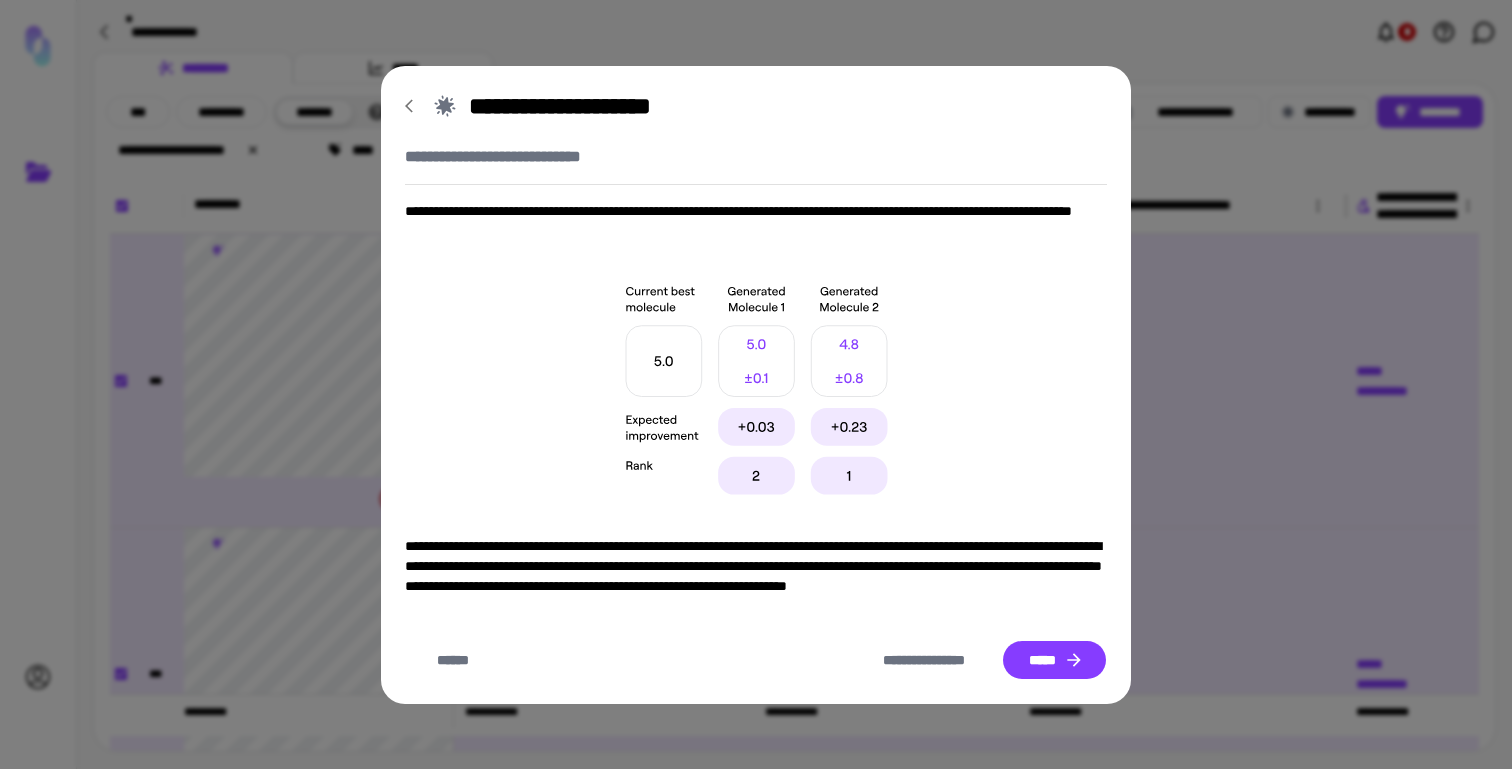 click on "[FIRST] [LAST] [PHONE] [EMAIL] [ADDRESS] [CITY] [STATE] [POSTAL_CODE] [COUNTRY] [CREDIT_CARD] [EXPIRY_DATE] [CVV] [NAME] [ADDRESS] [CITY] [STATE] [POSTAL_CODE] [COUNTRY]" at bounding box center (756, 385) 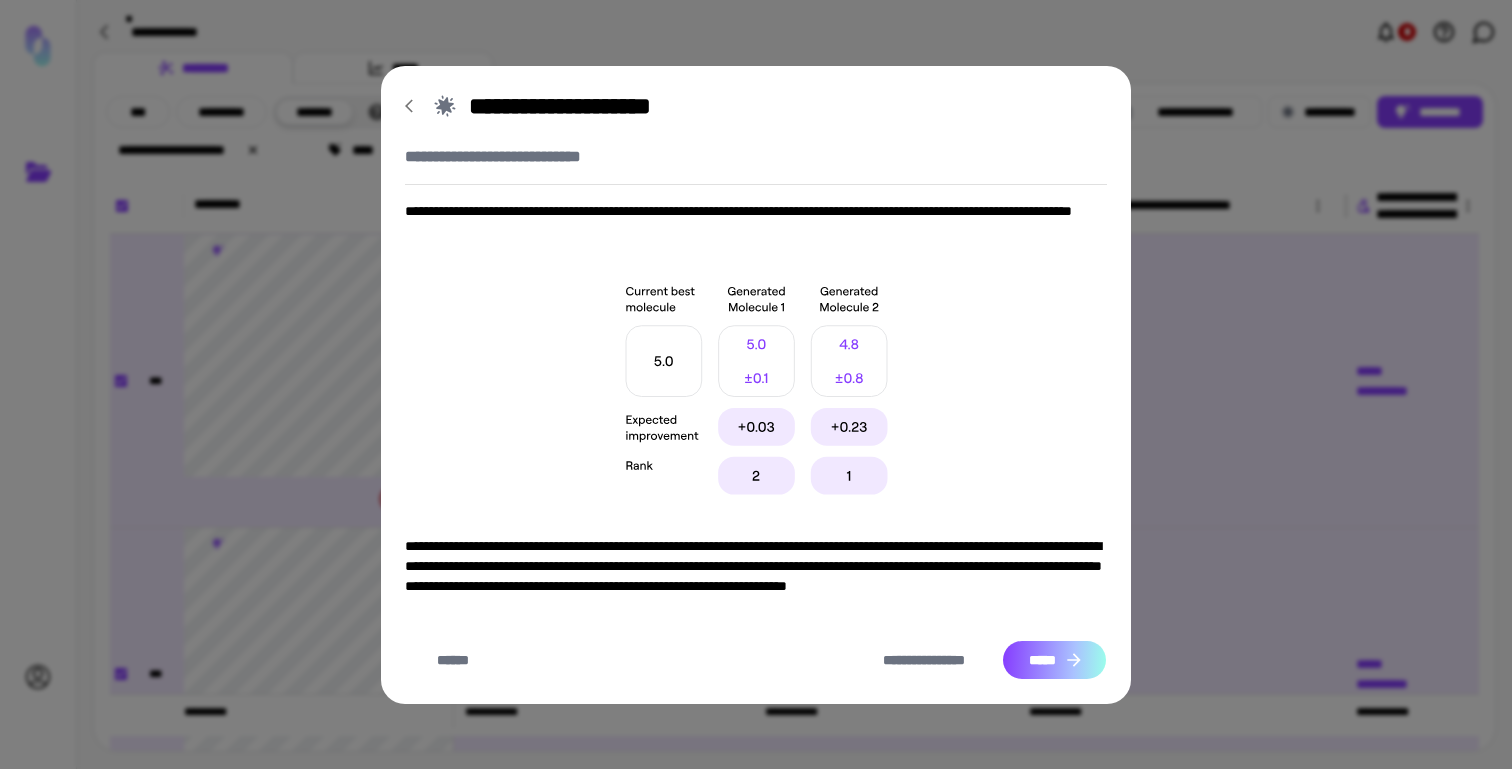 click on "*****" at bounding box center [1054, 660] 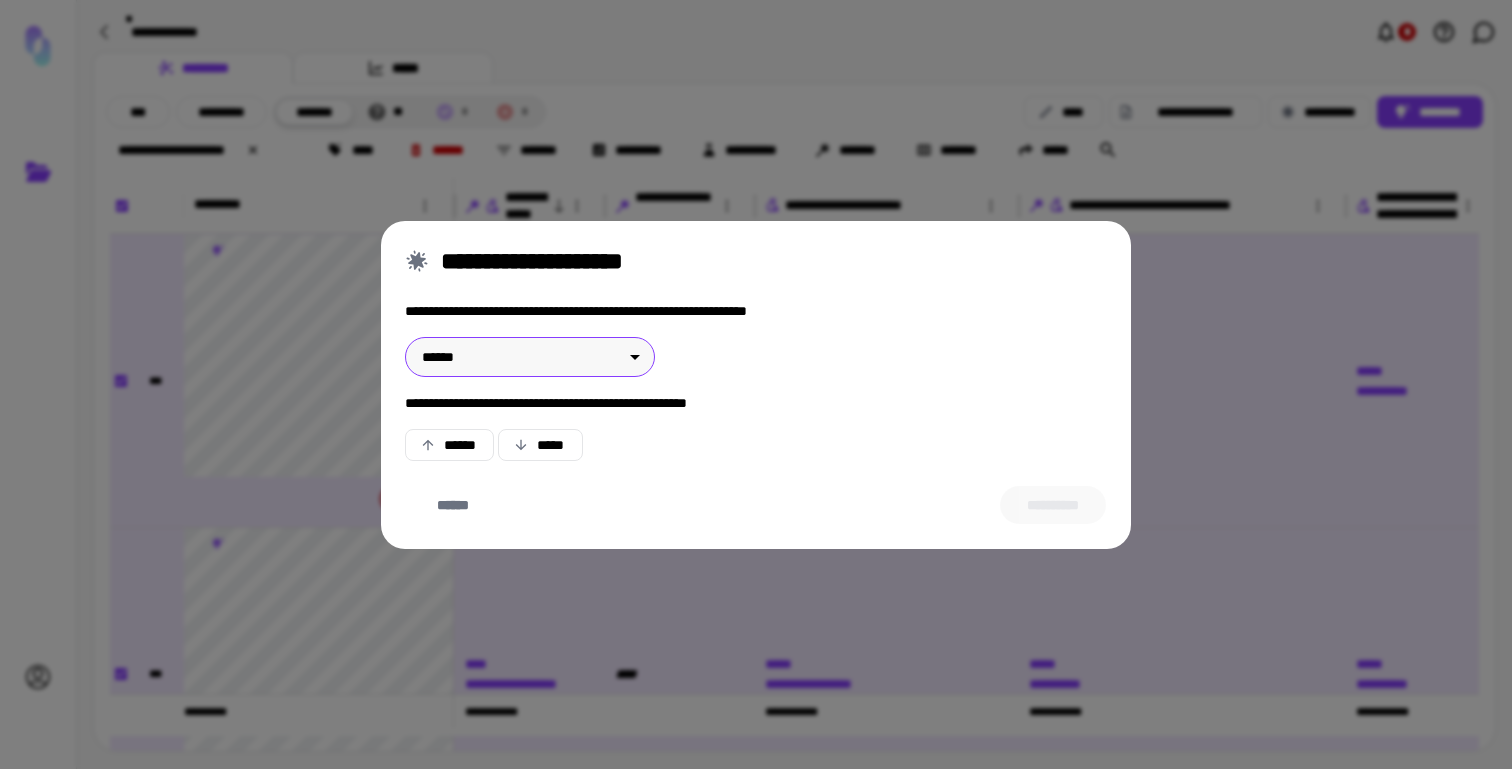 click on "******" at bounding box center (530, 357) 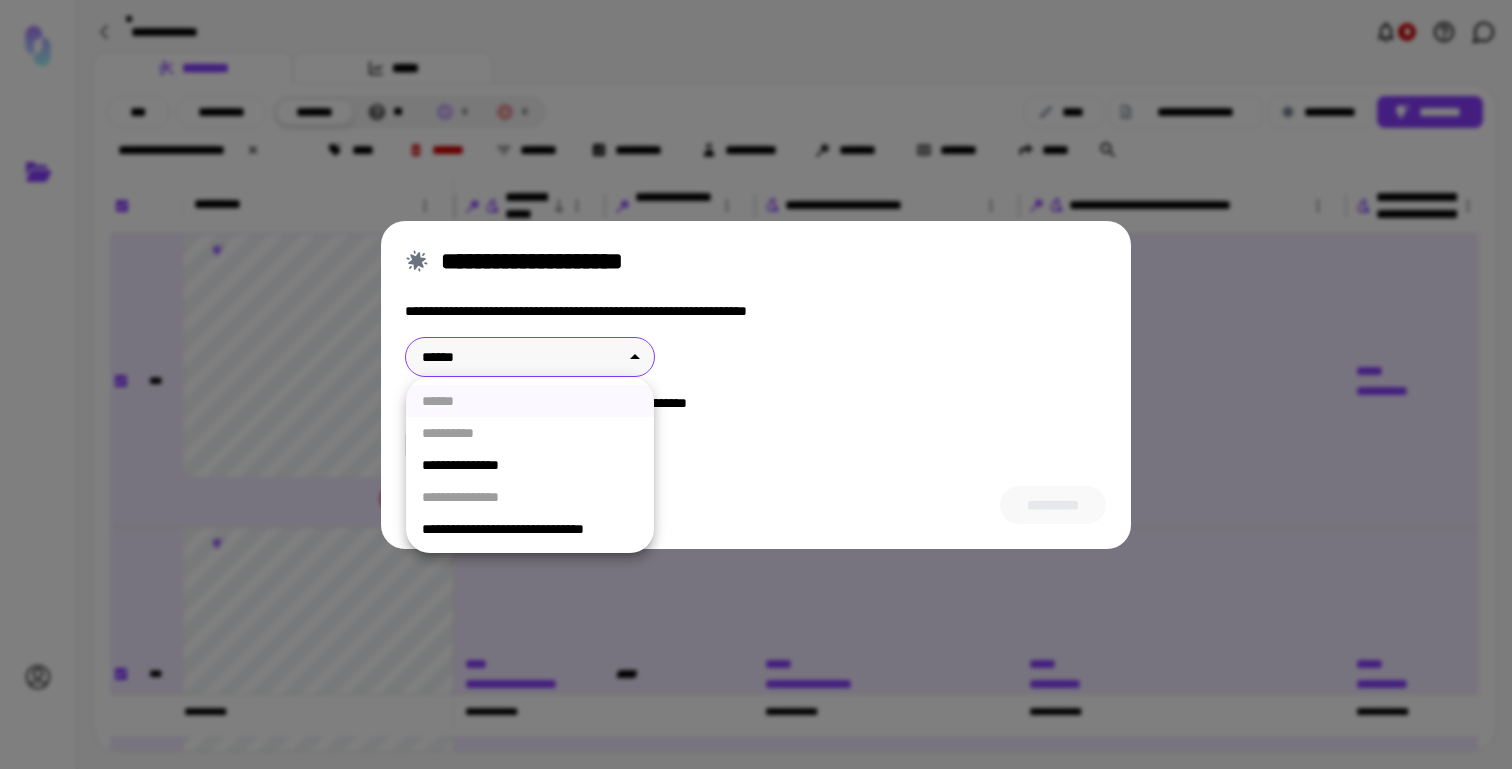 click on "**********" at bounding box center [530, 529] 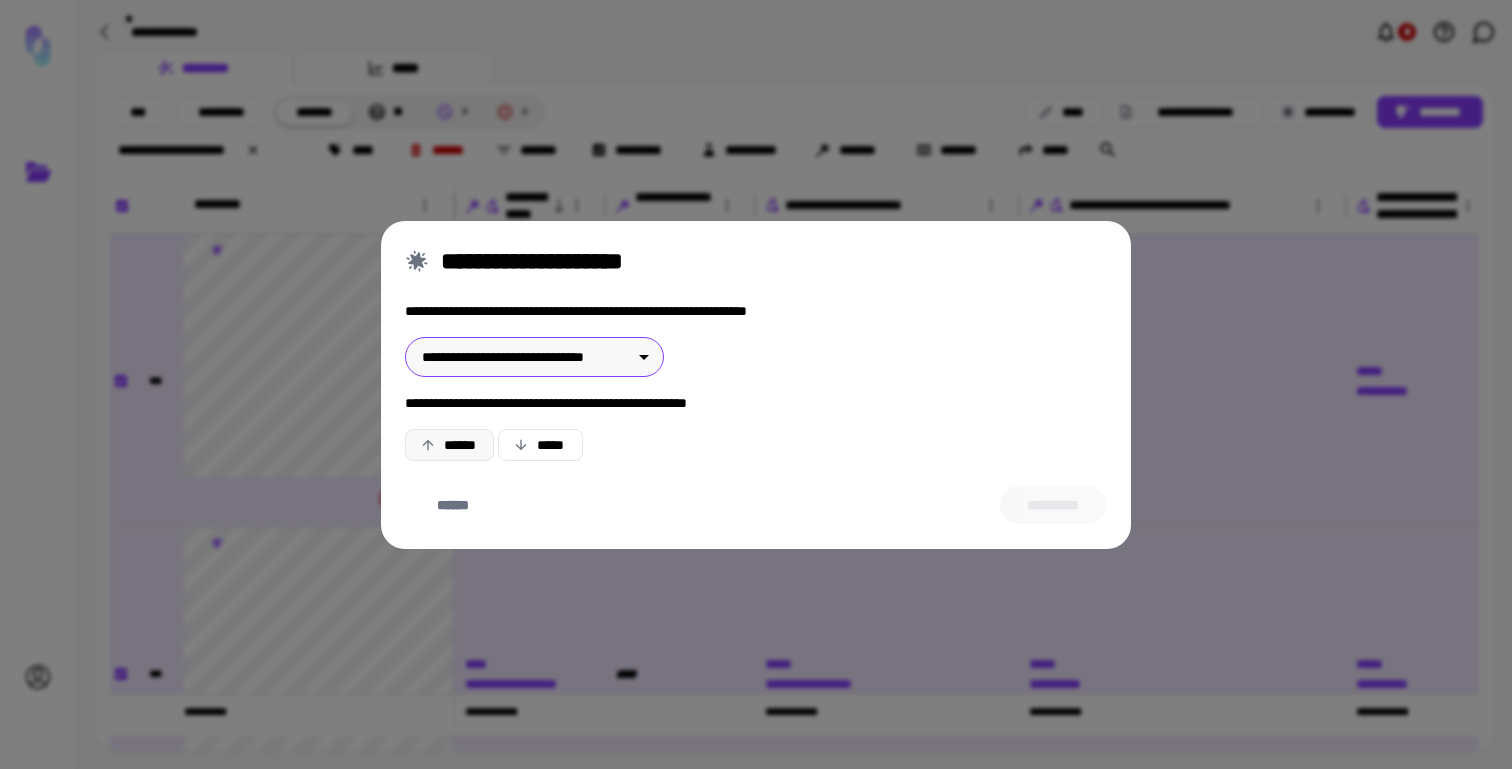 click on "******" at bounding box center [449, 445] 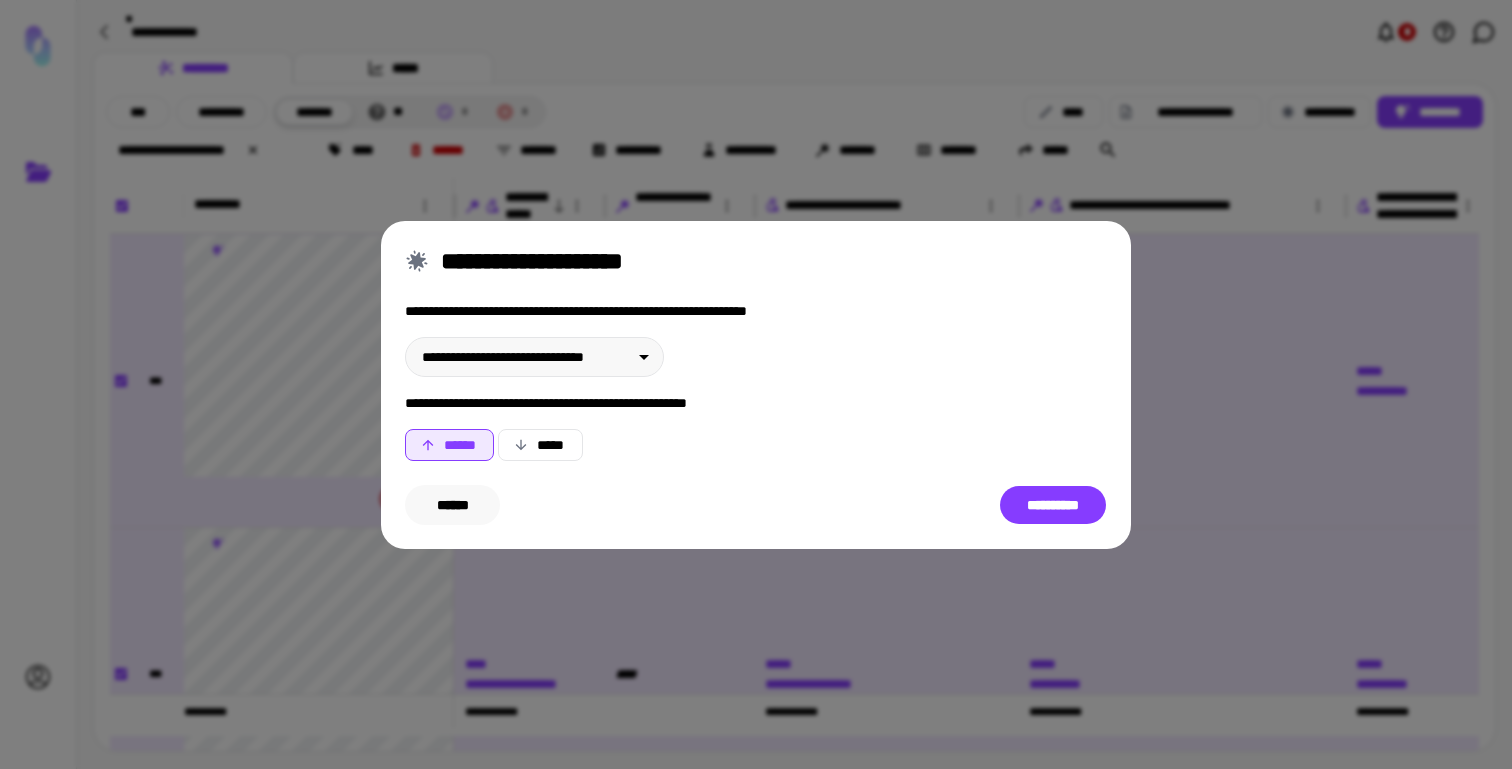 click on "******" at bounding box center [452, 505] 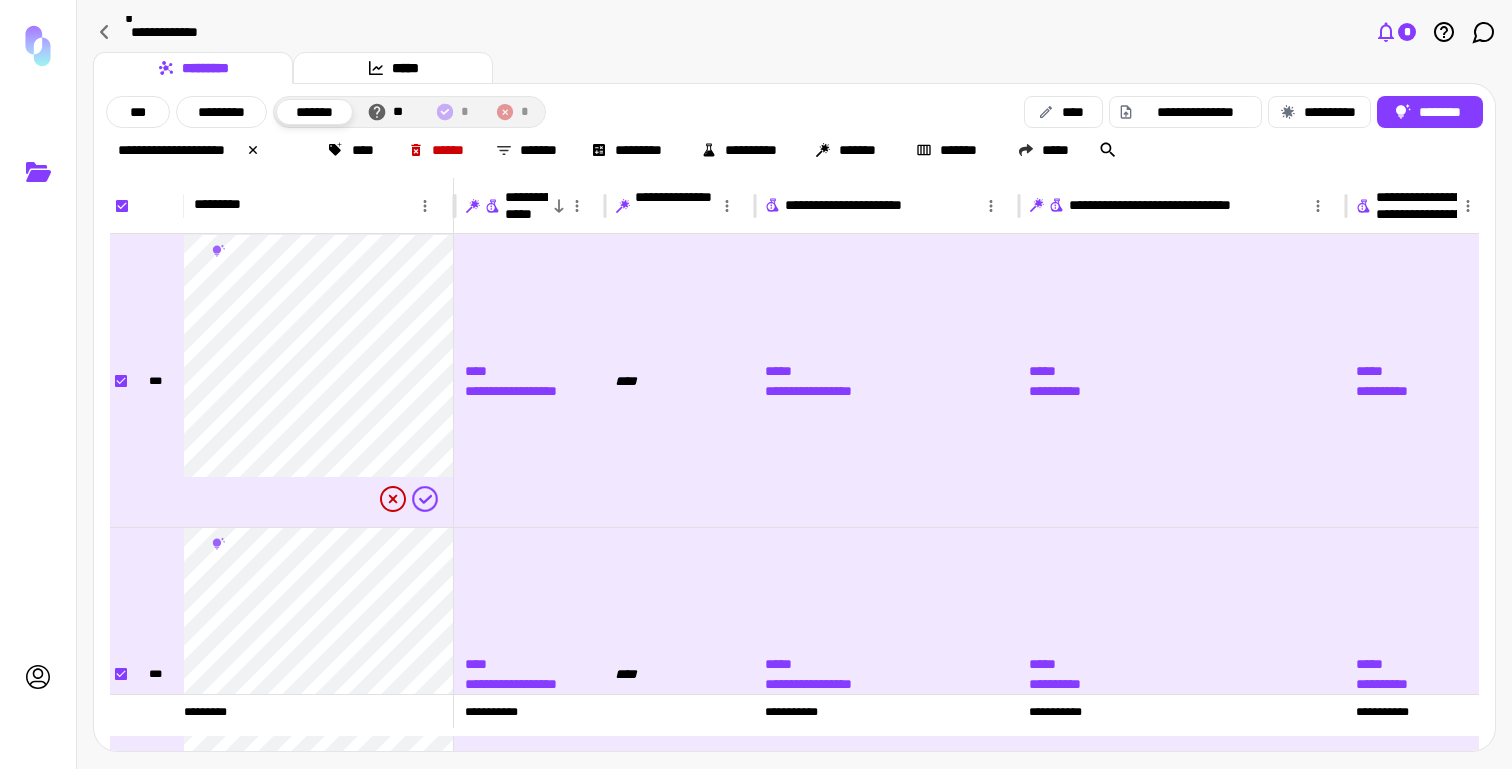 click on "*" at bounding box center [1407, 32] 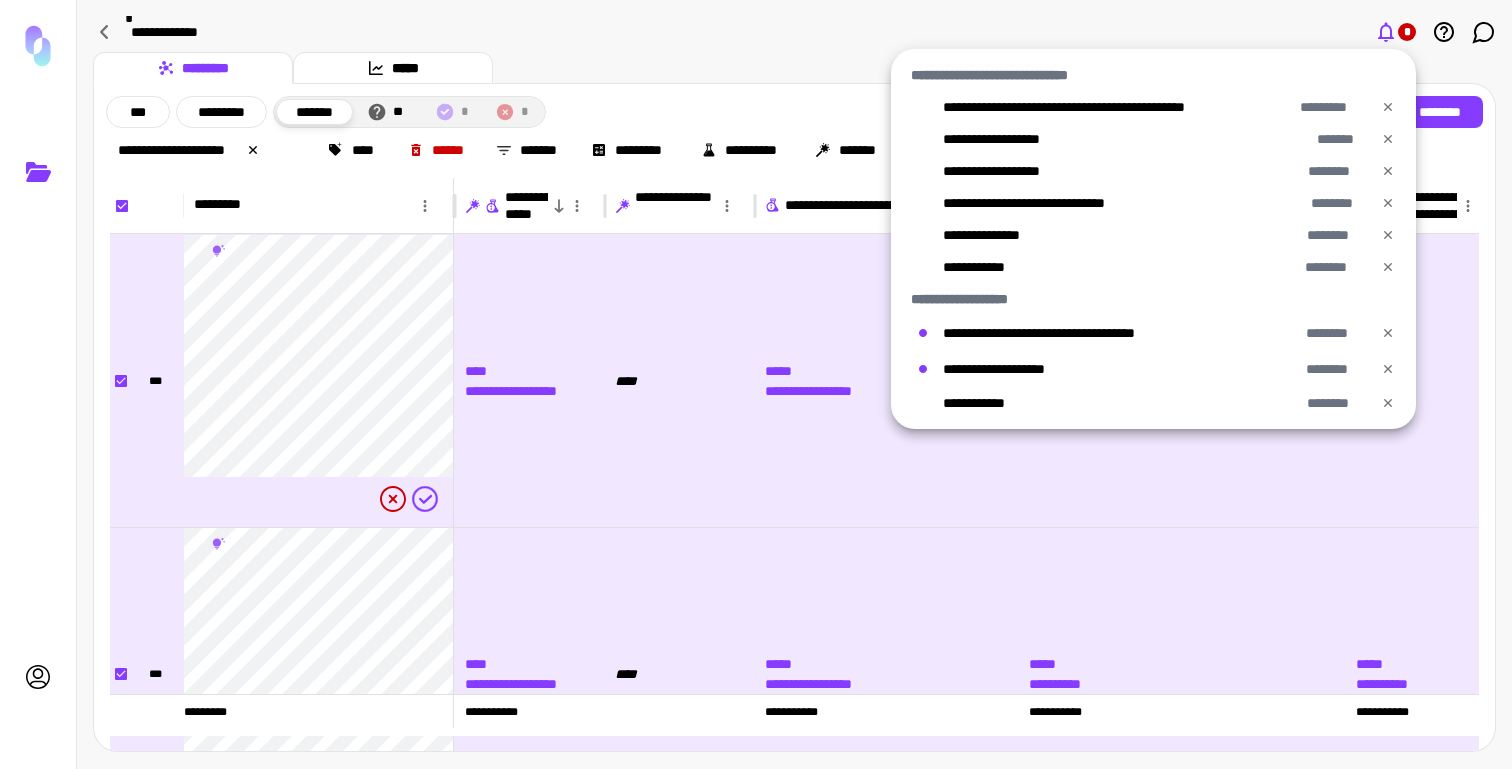 click at bounding box center (756, 384) 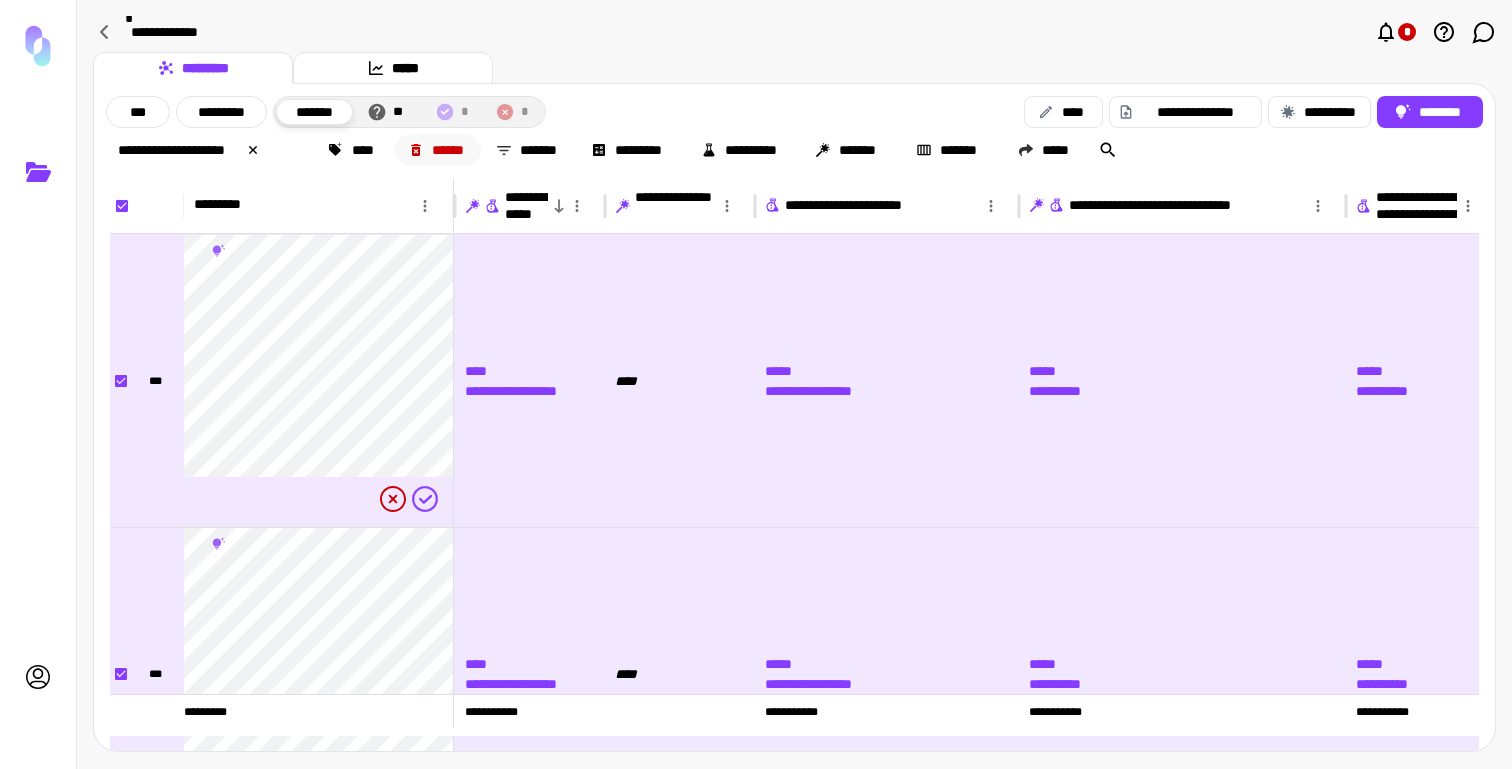 click on "******" at bounding box center (438, 150) 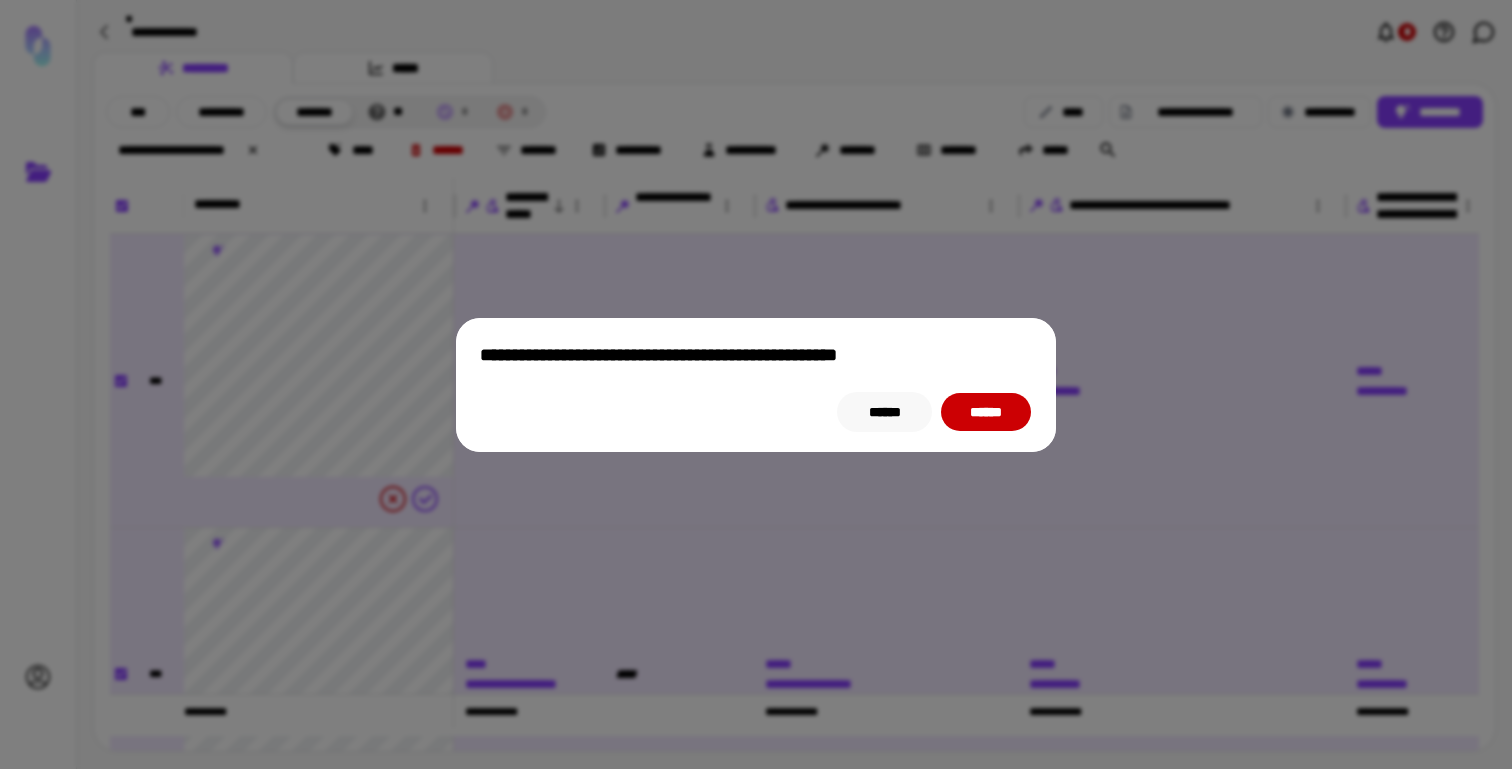 click on "******" at bounding box center (884, 412) 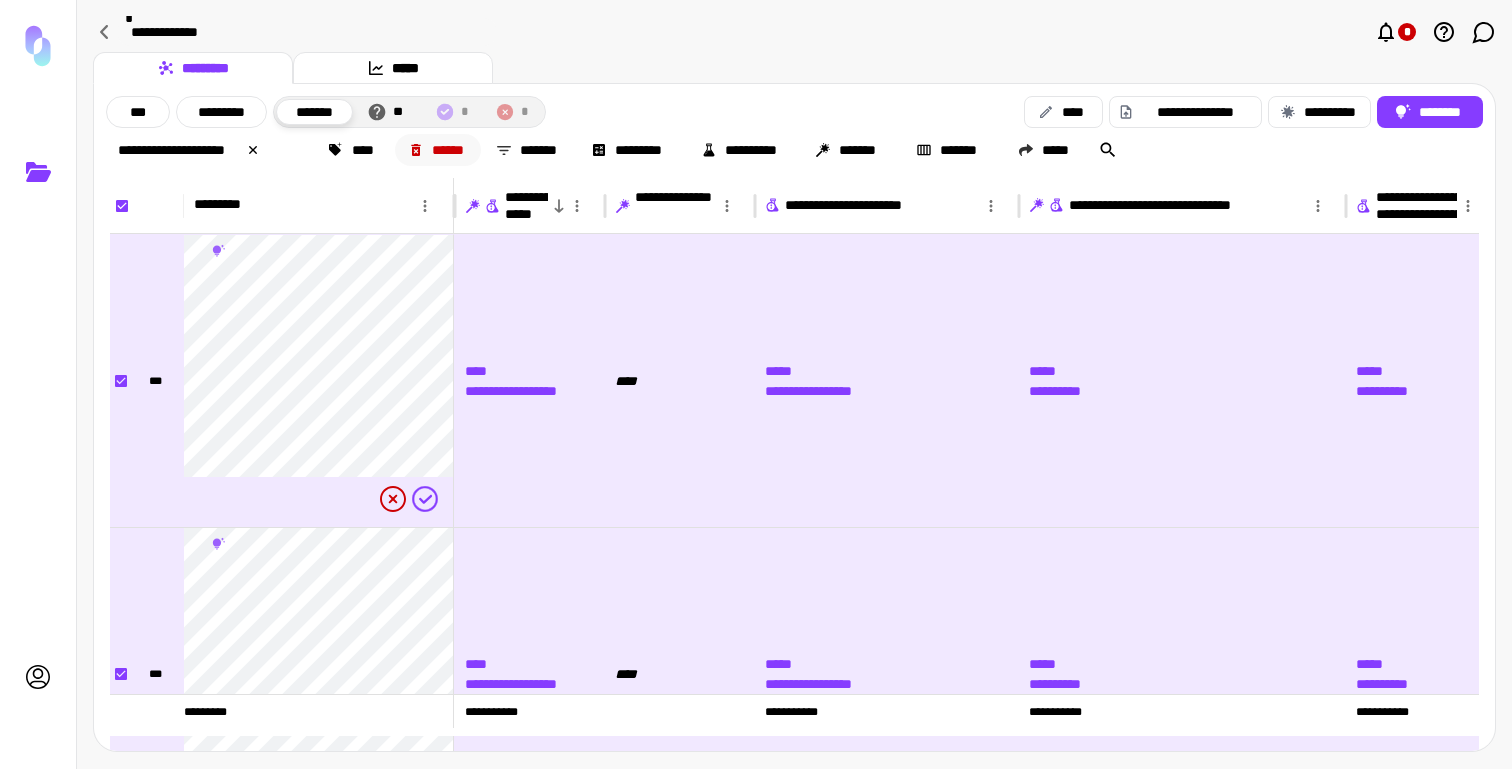 click on "******" at bounding box center [438, 150] 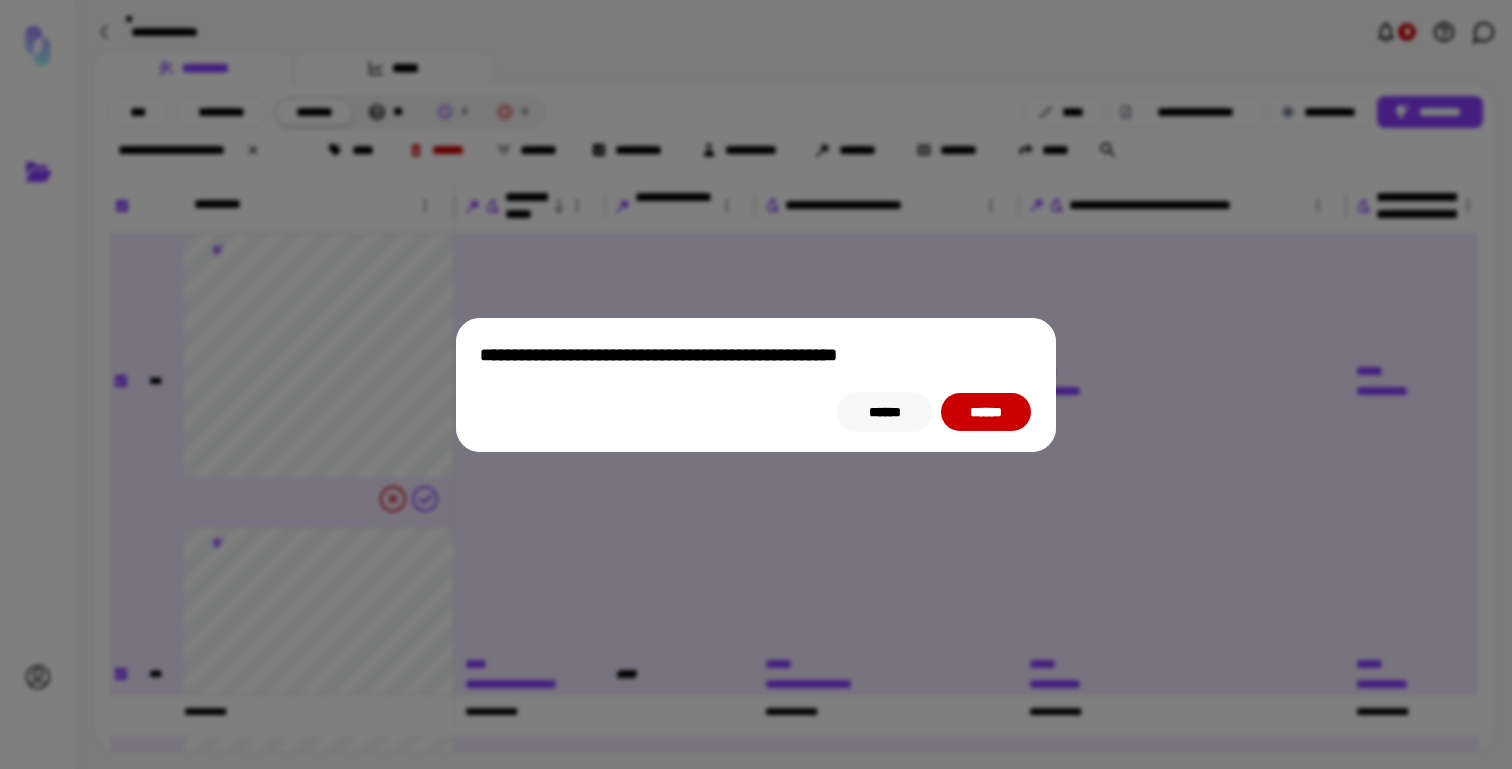 click on "******" at bounding box center [884, 412] 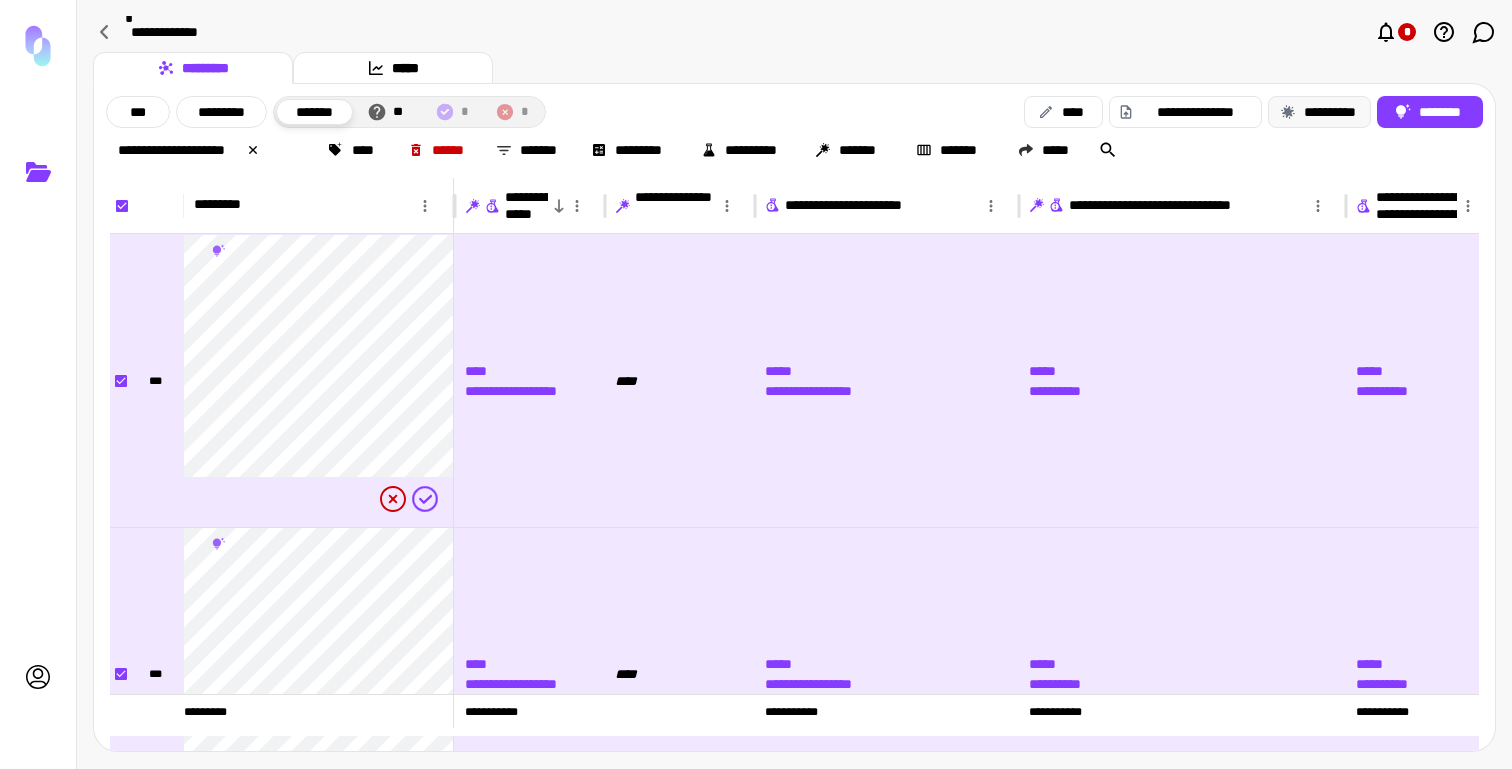click on "**********" at bounding box center (1319, 112) 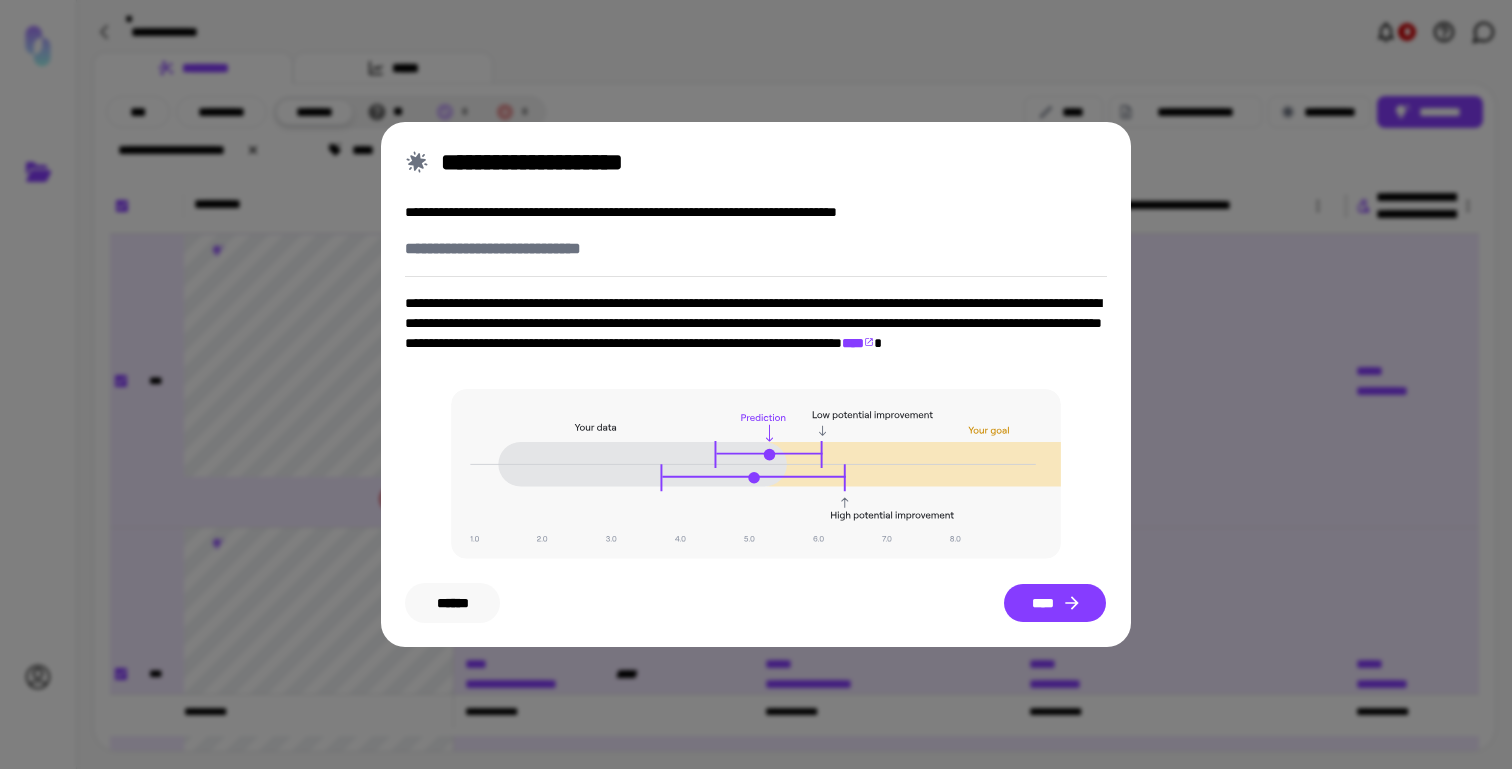 click on "******" at bounding box center (452, 603) 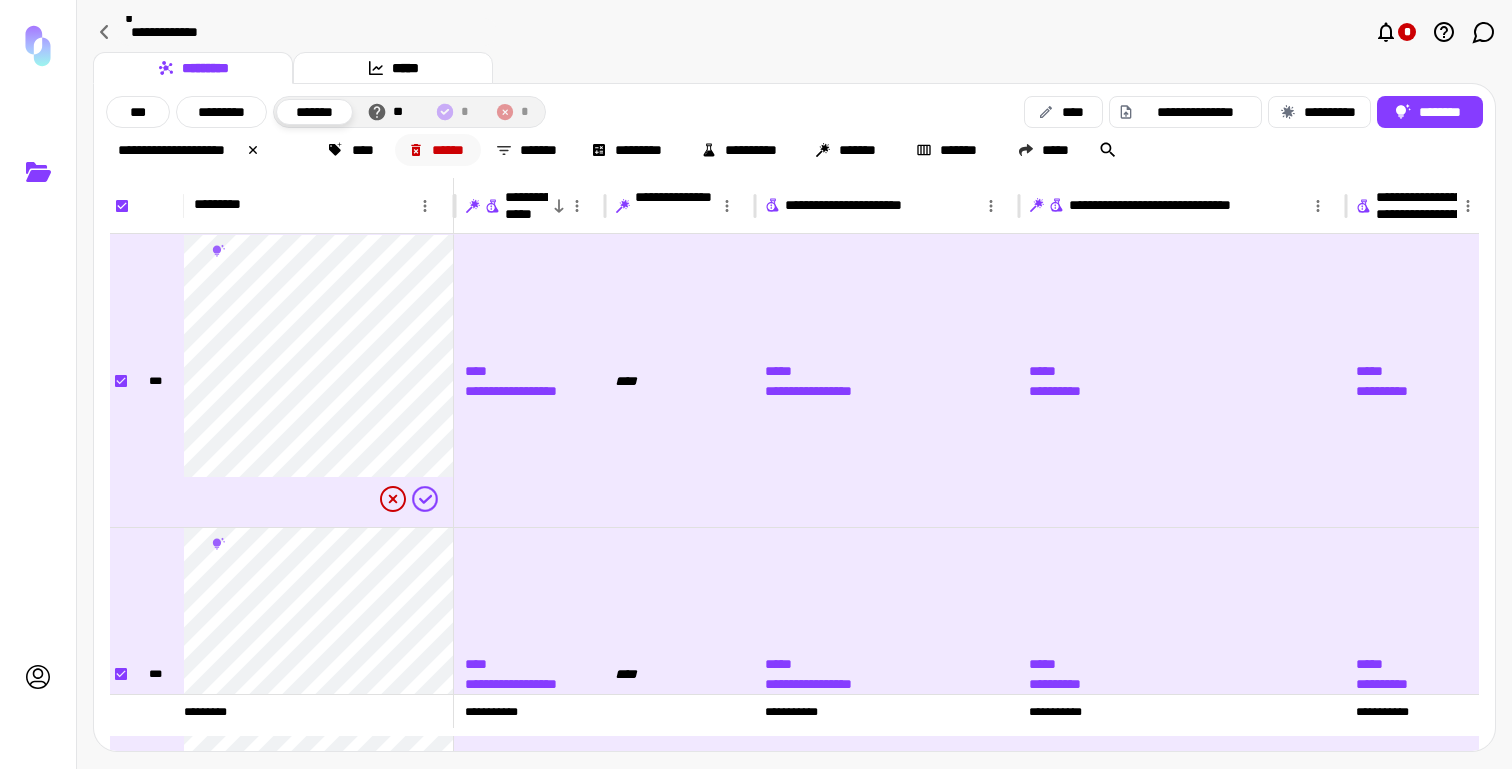 click on "******" at bounding box center [438, 150] 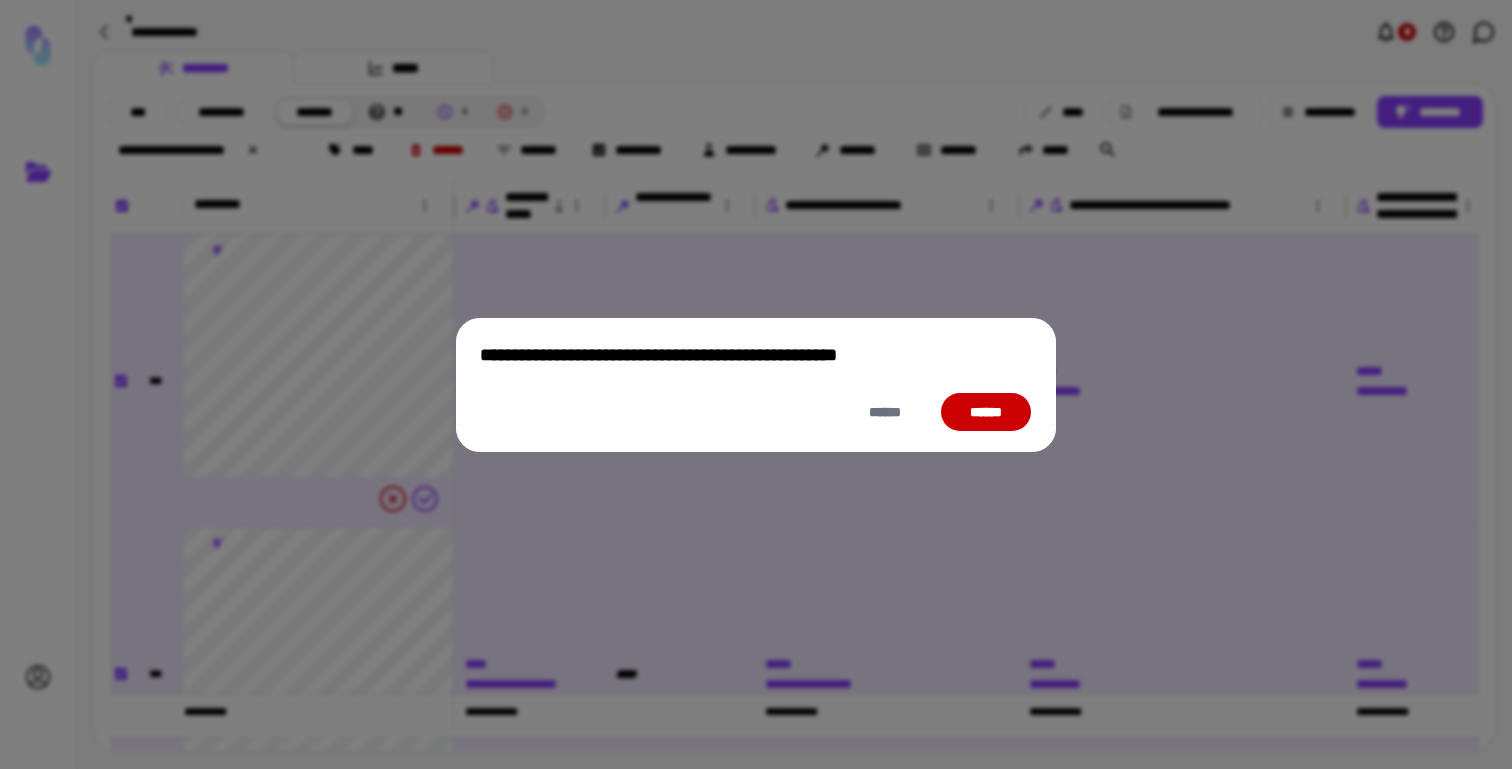 click on "******" at bounding box center [986, 412] 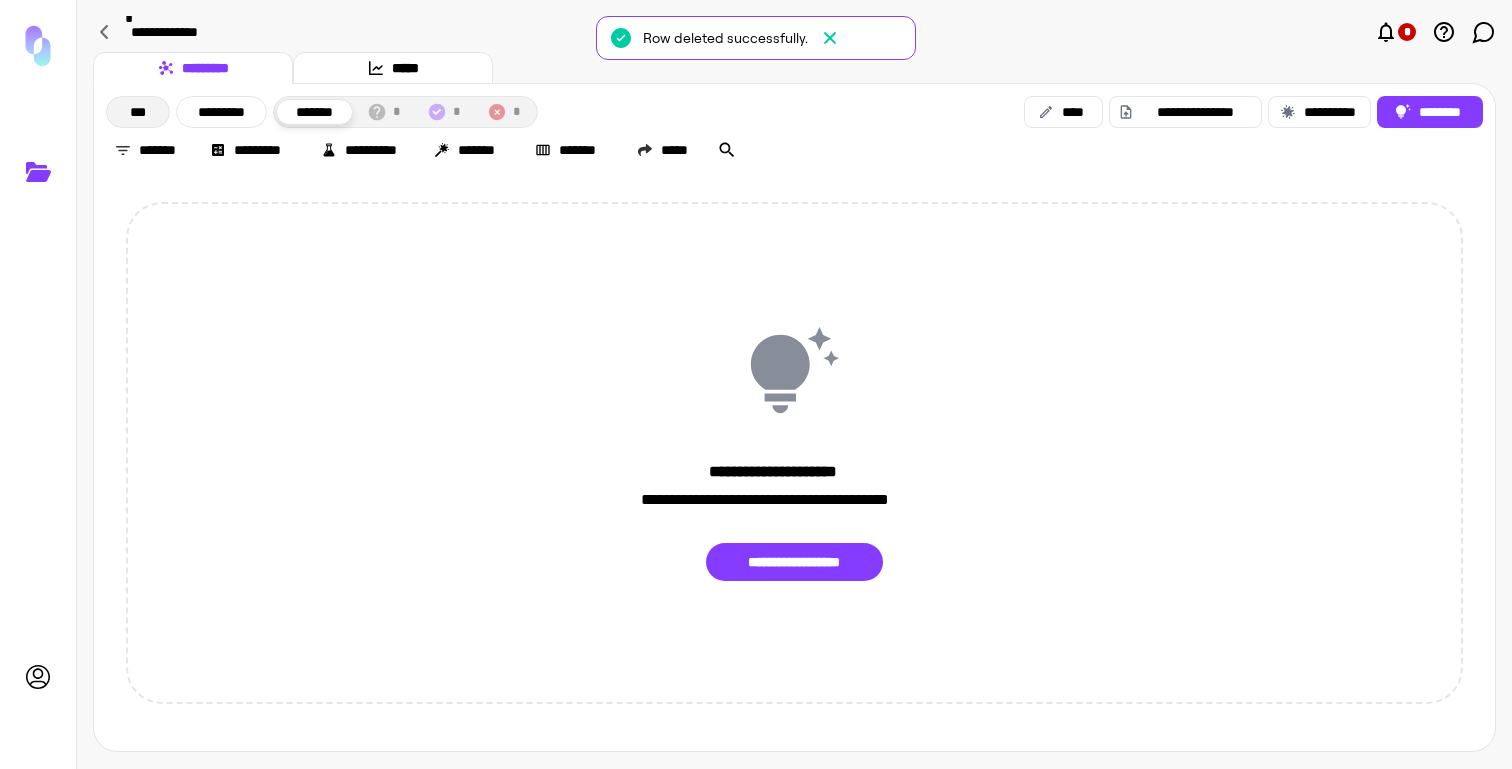 click on "***" at bounding box center (138, 112) 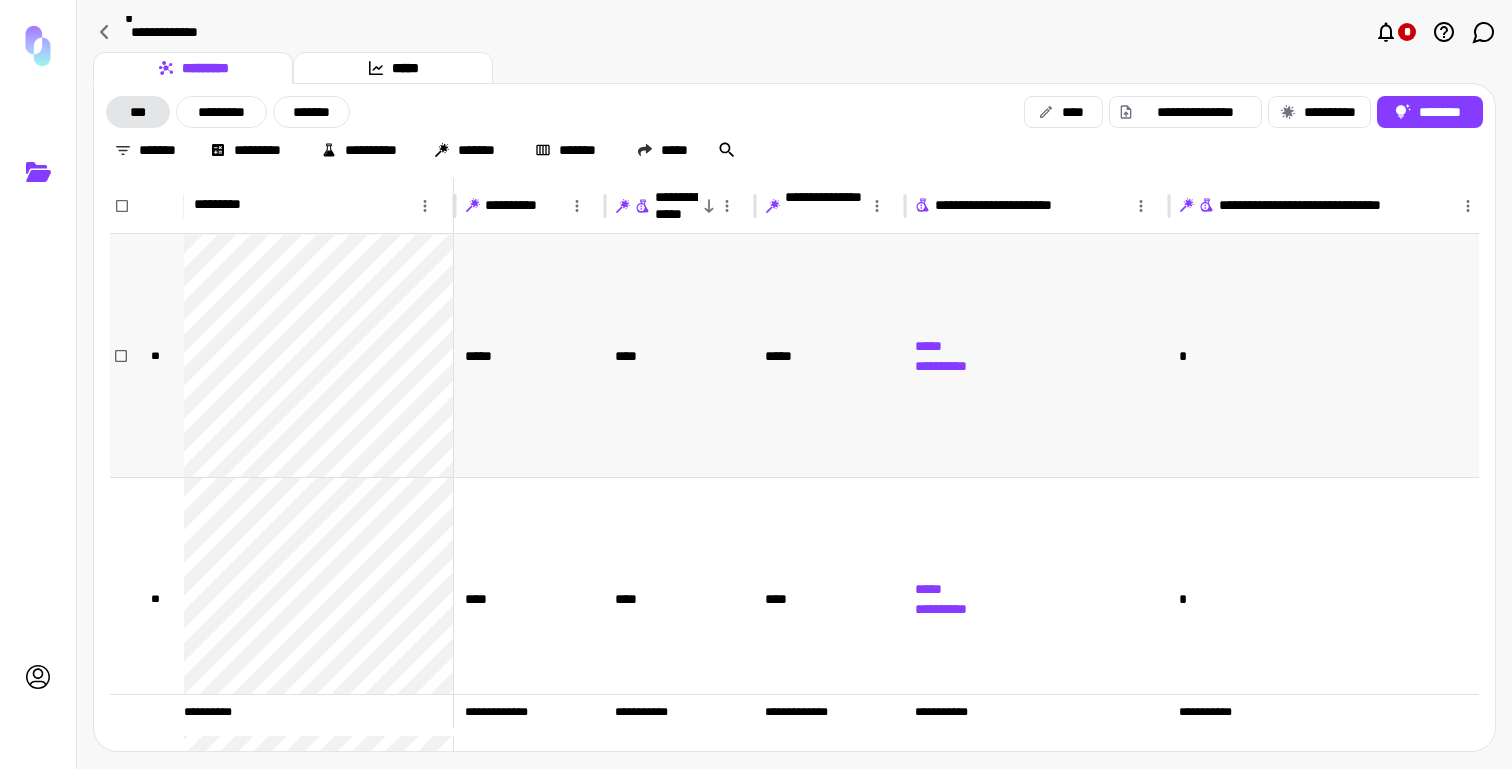 click on "**" at bounding box center (156, 355) 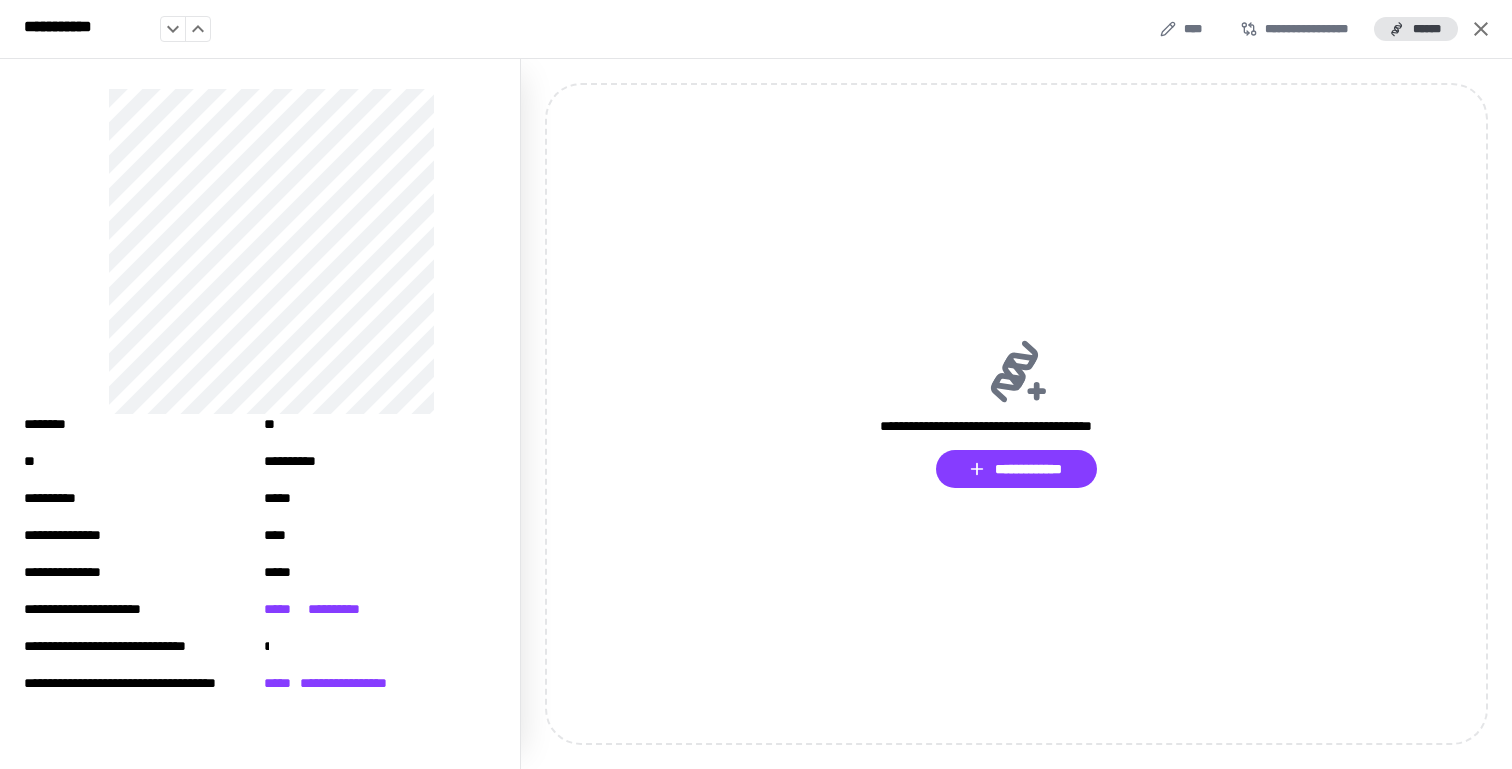 click 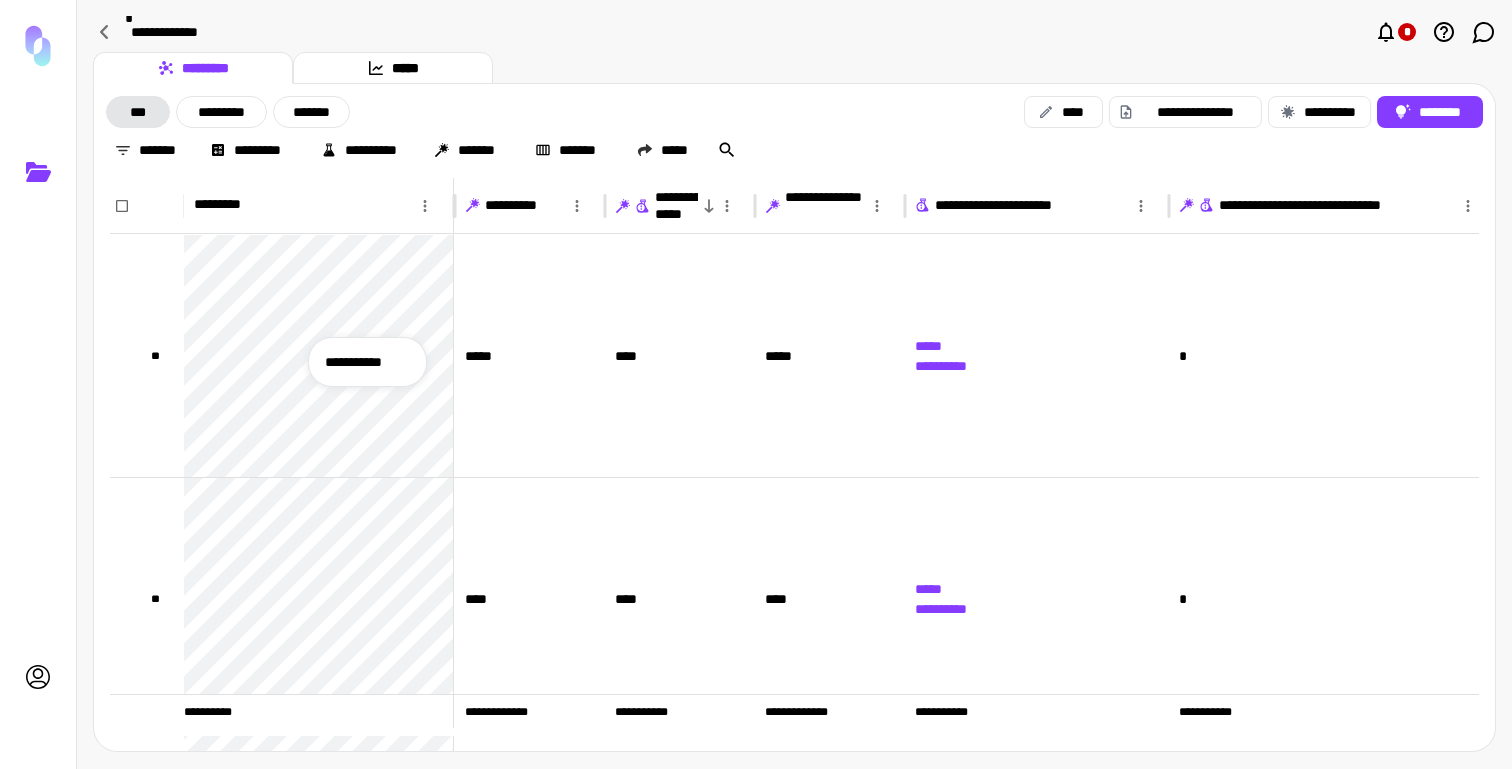 click on "**********" at bounding box center [367, 362] 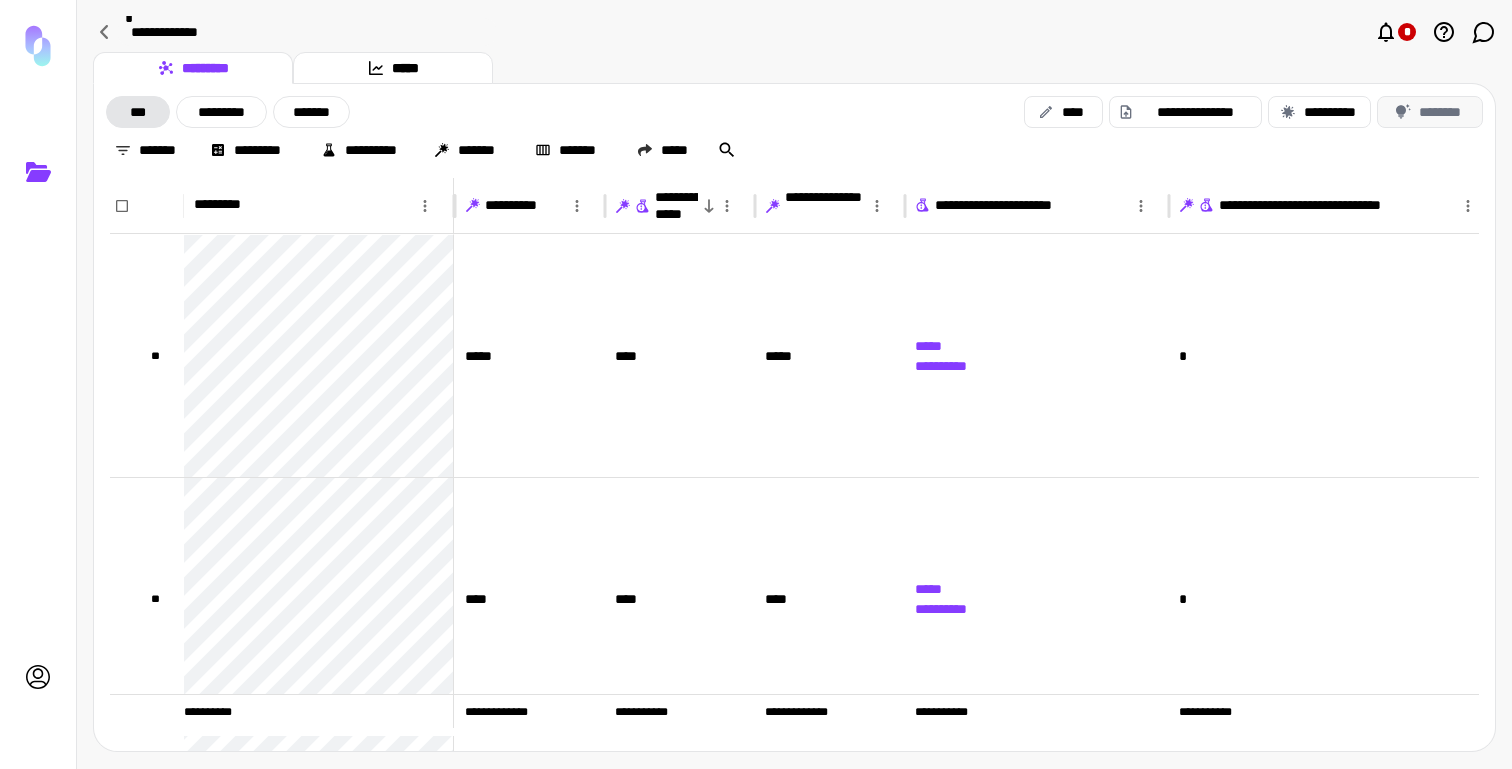 click on "********" at bounding box center [1430, 112] 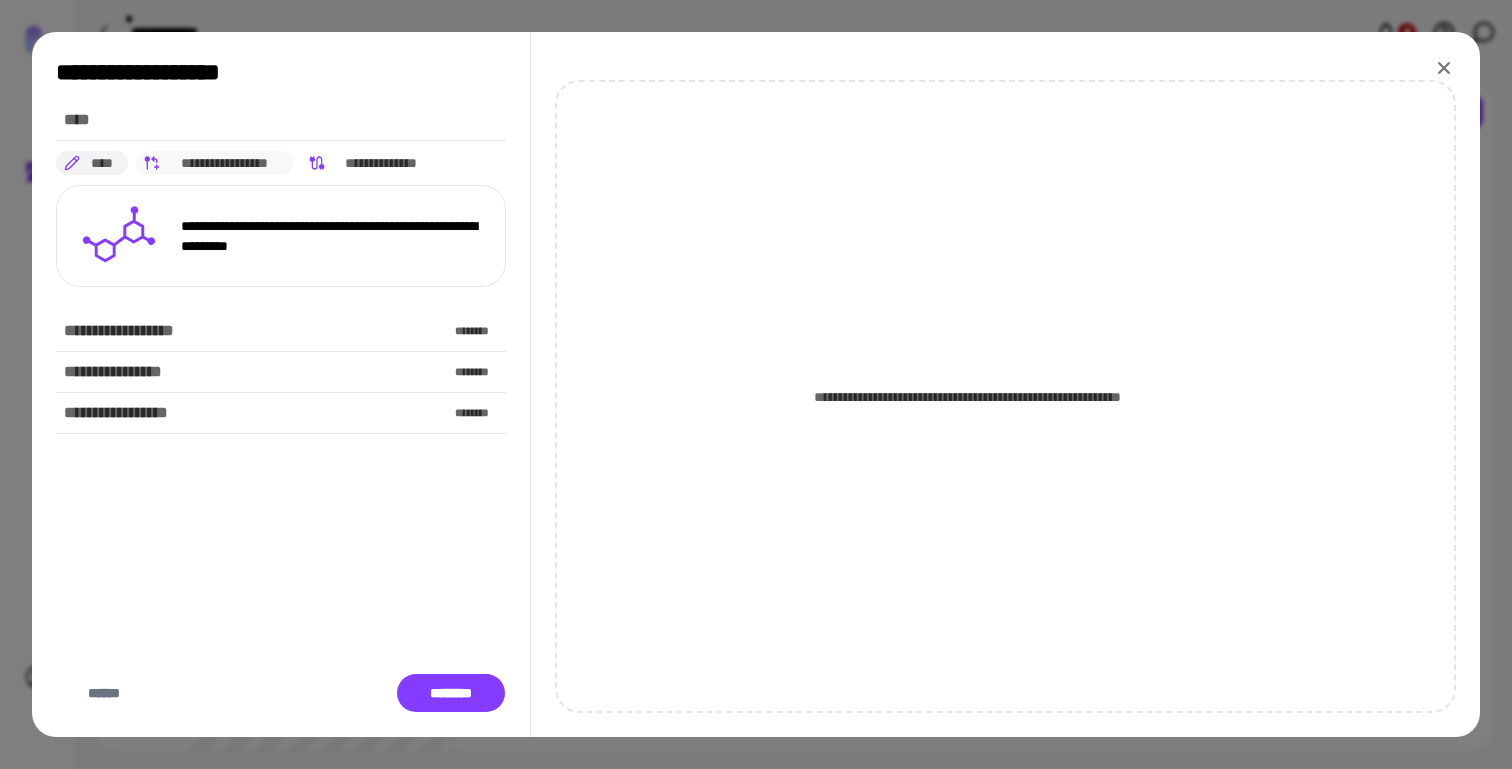 click on "**********" at bounding box center (225, 163) 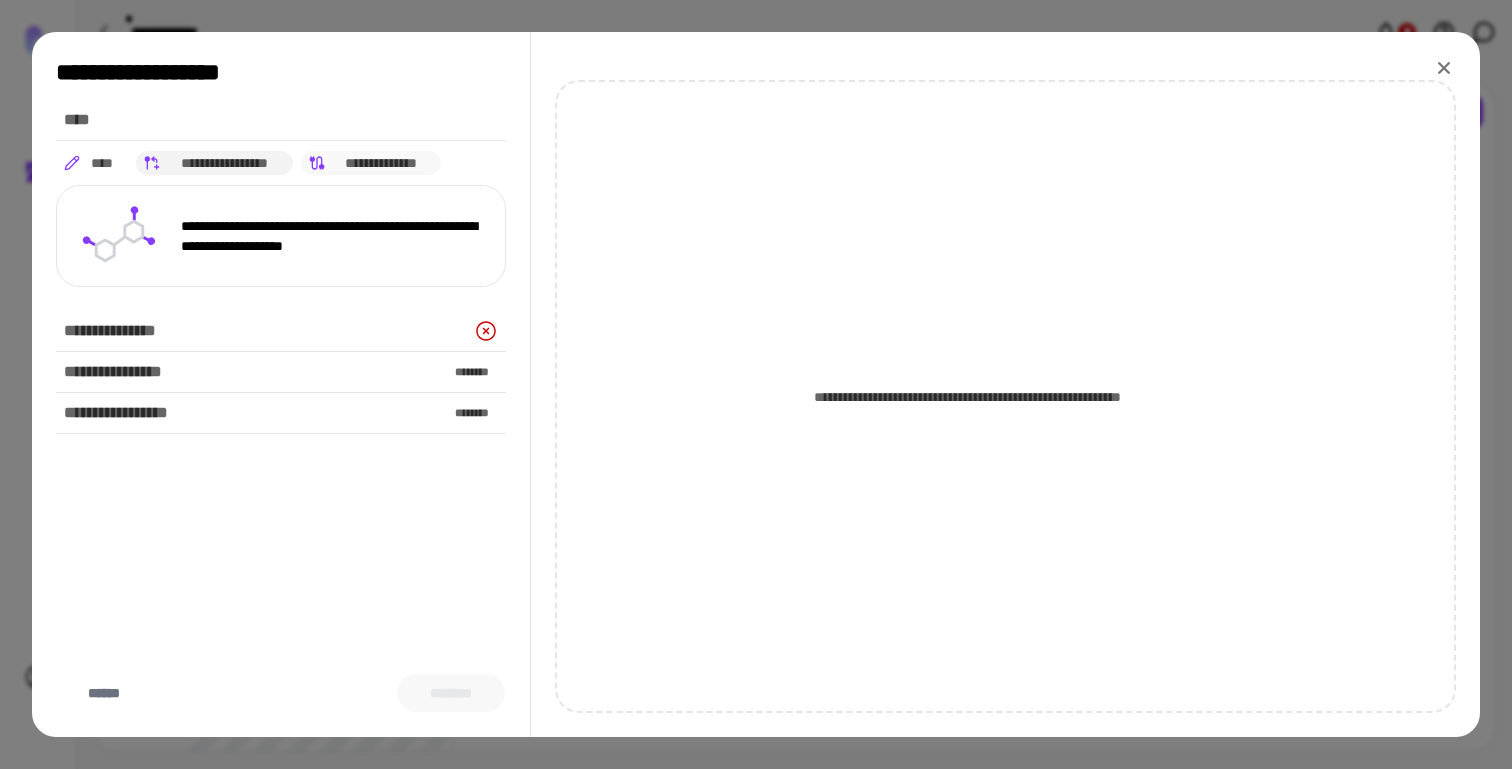 click on "**********" at bounding box center (381, 163) 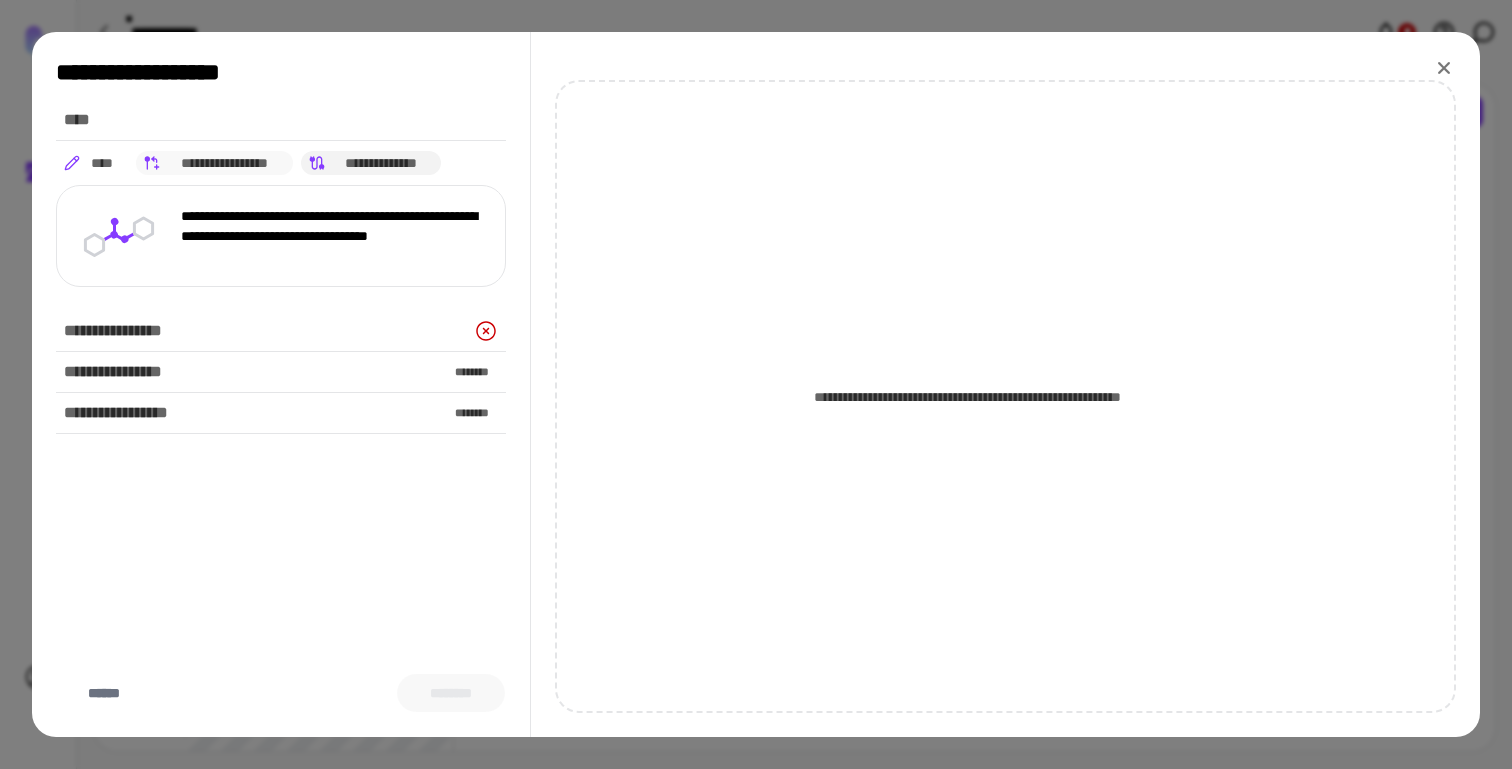 click on "**********" at bounding box center (225, 163) 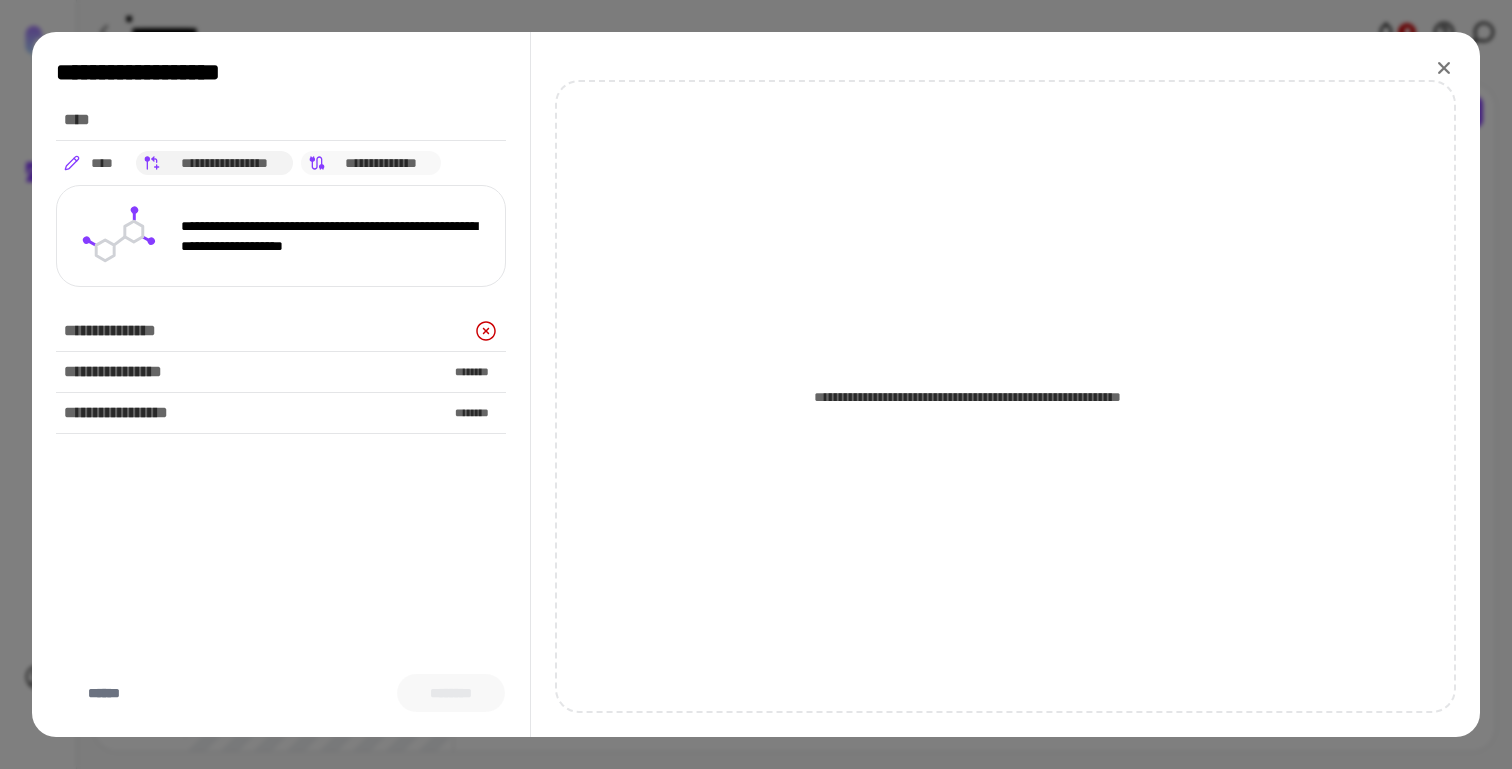 click on "**********" at bounding box center [381, 163] 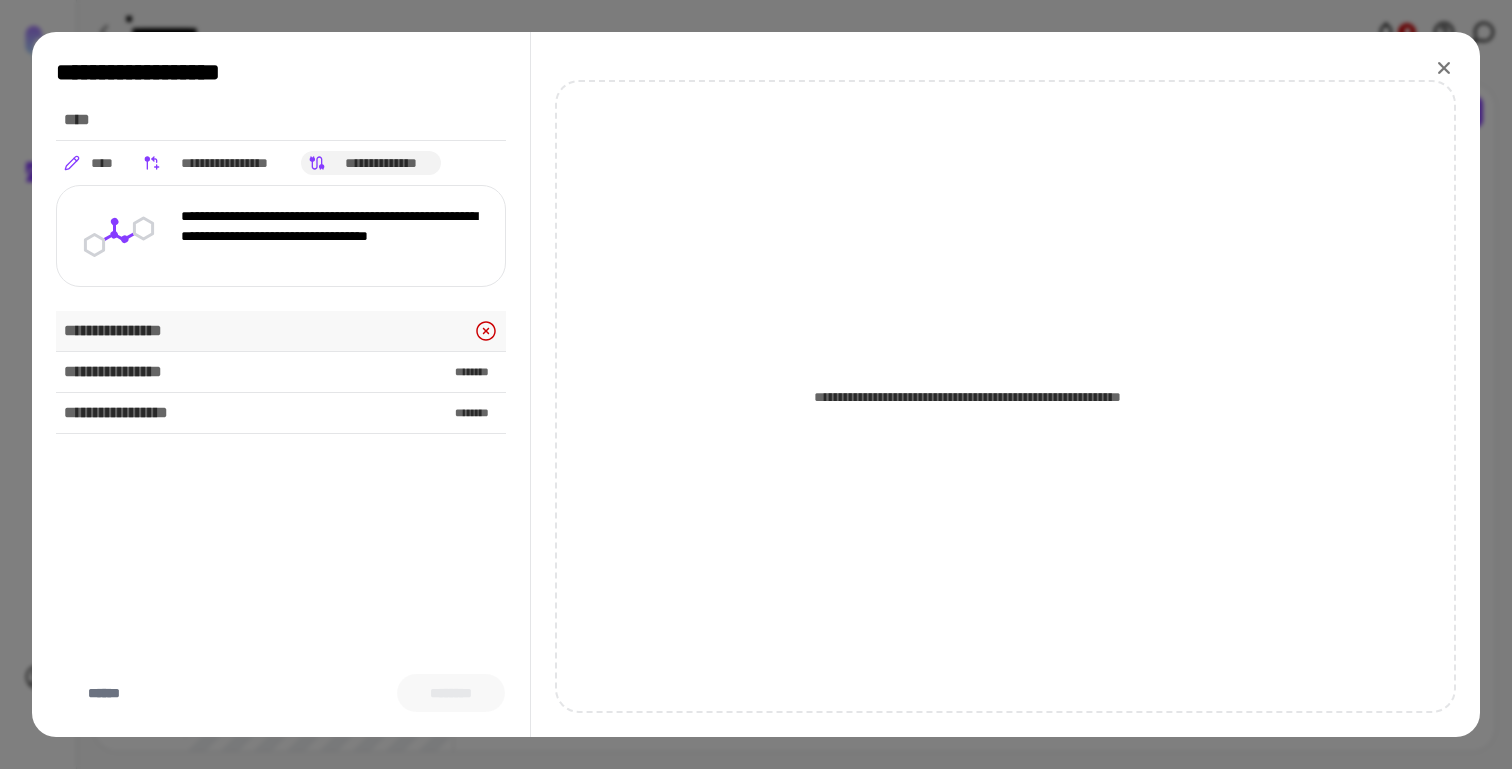 click on "**********" at bounding box center (281, 331) 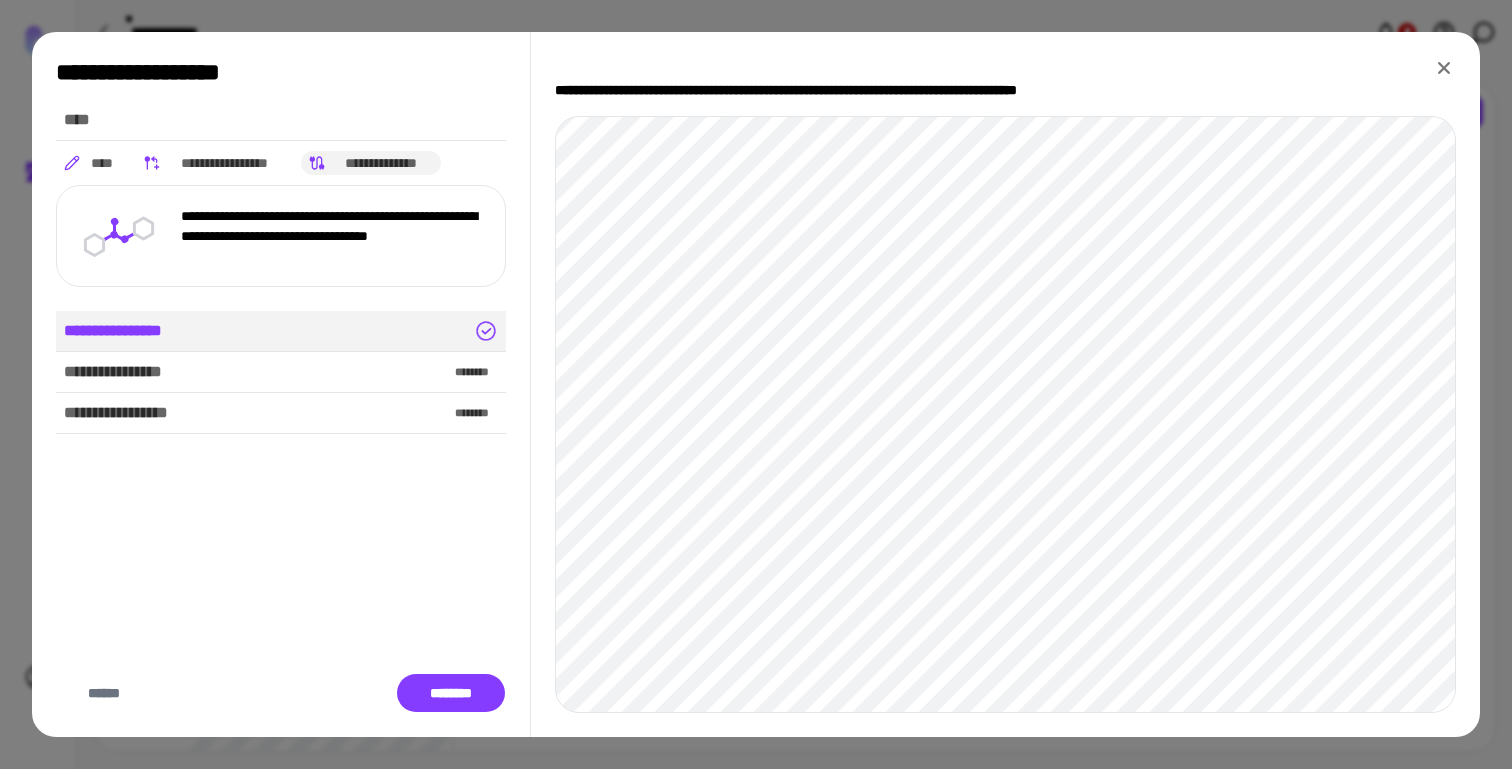 click on "**********" at bounding box center (281, 331) 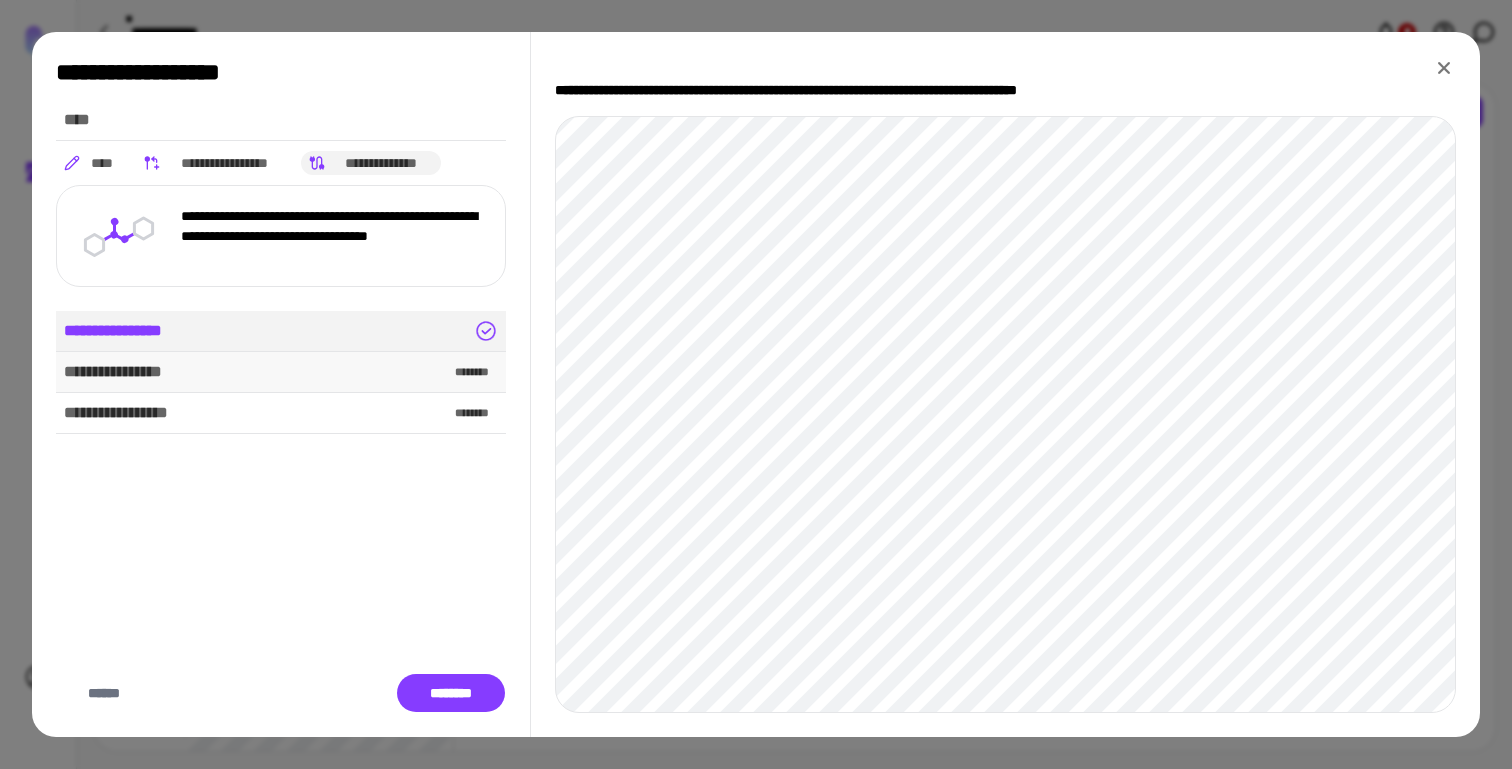 click on "**********" at bounding box center [281, 372] 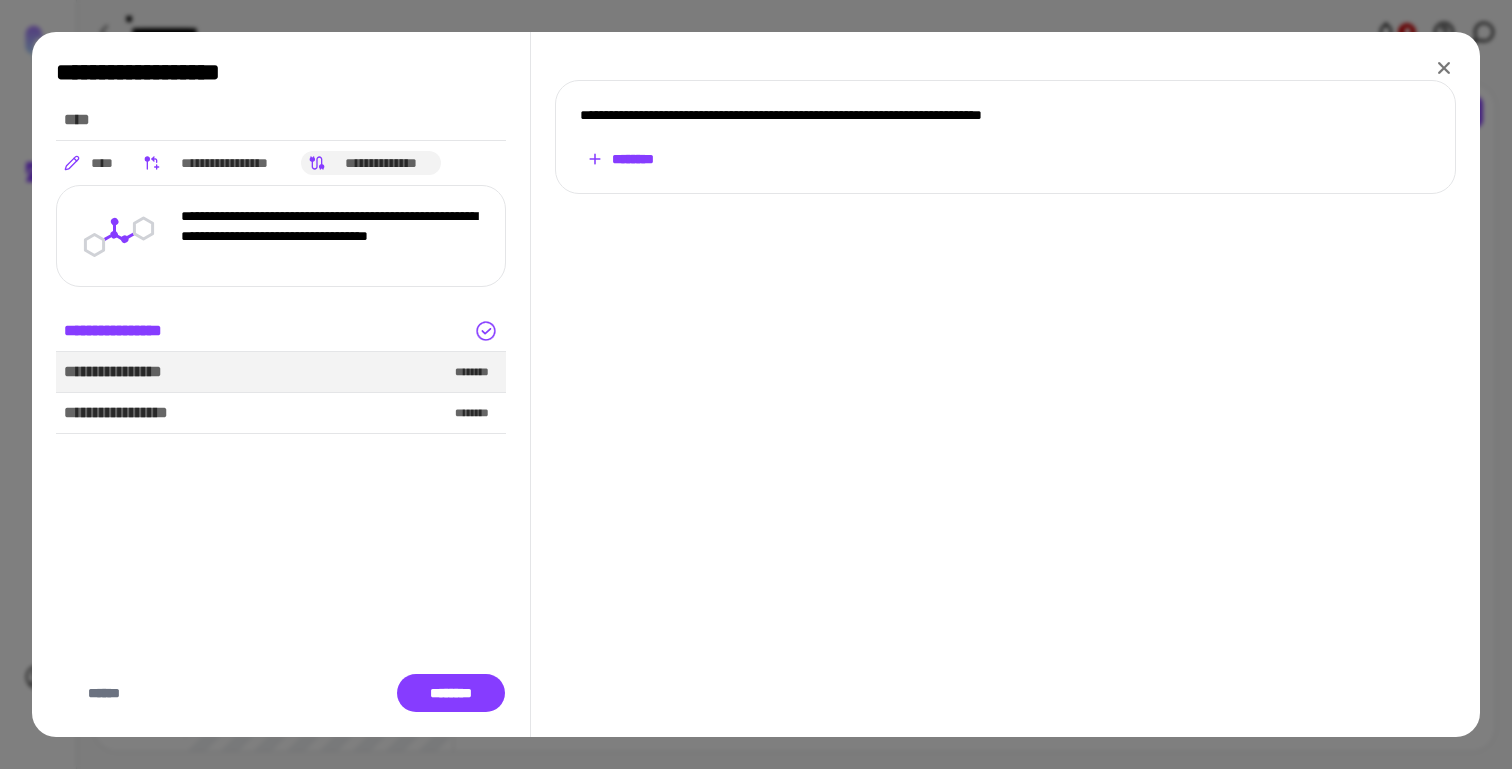 click on "**********" at bounding box center (1005, 137) 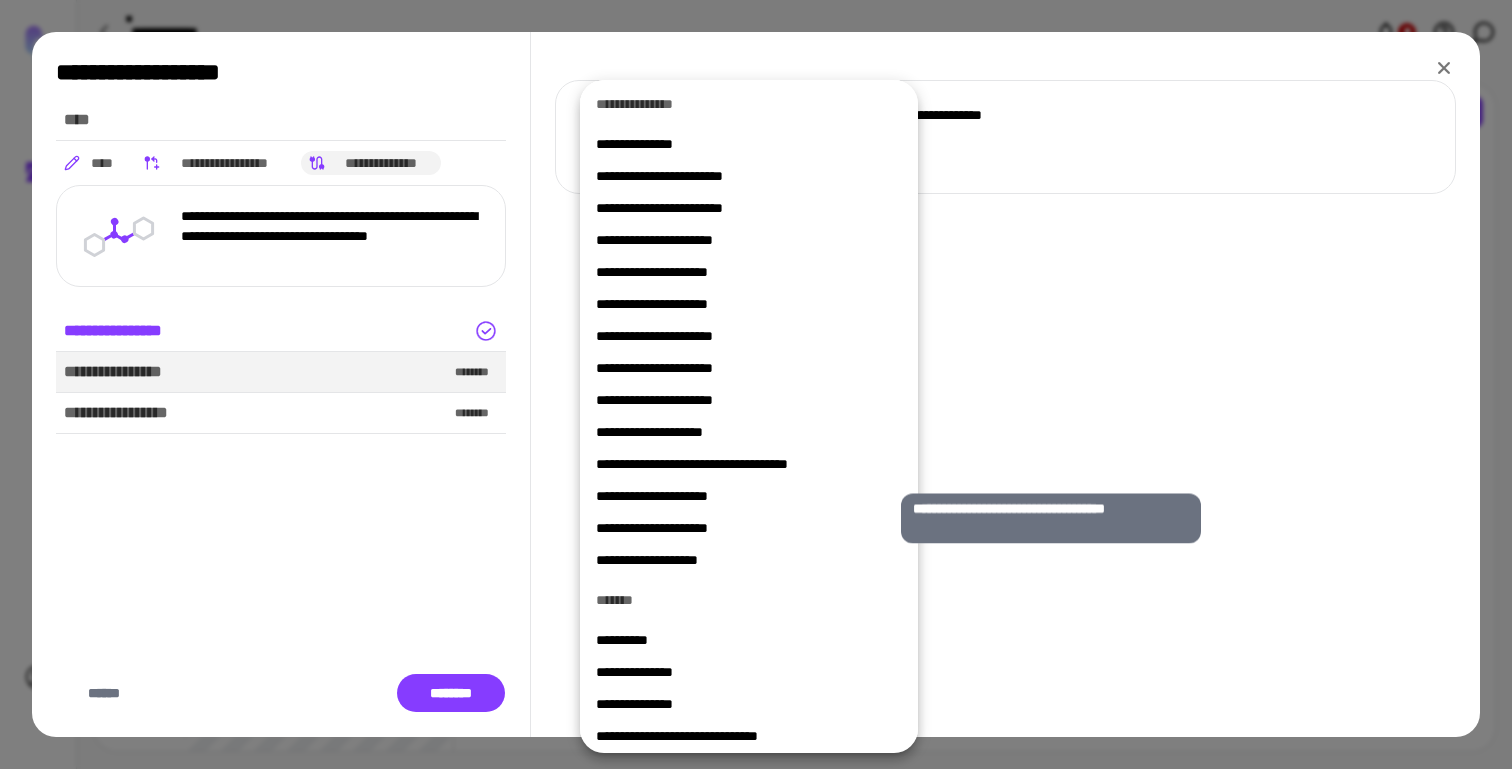 scroll, scrollTop: 1359, scrollLeft: 0, axis: vertical 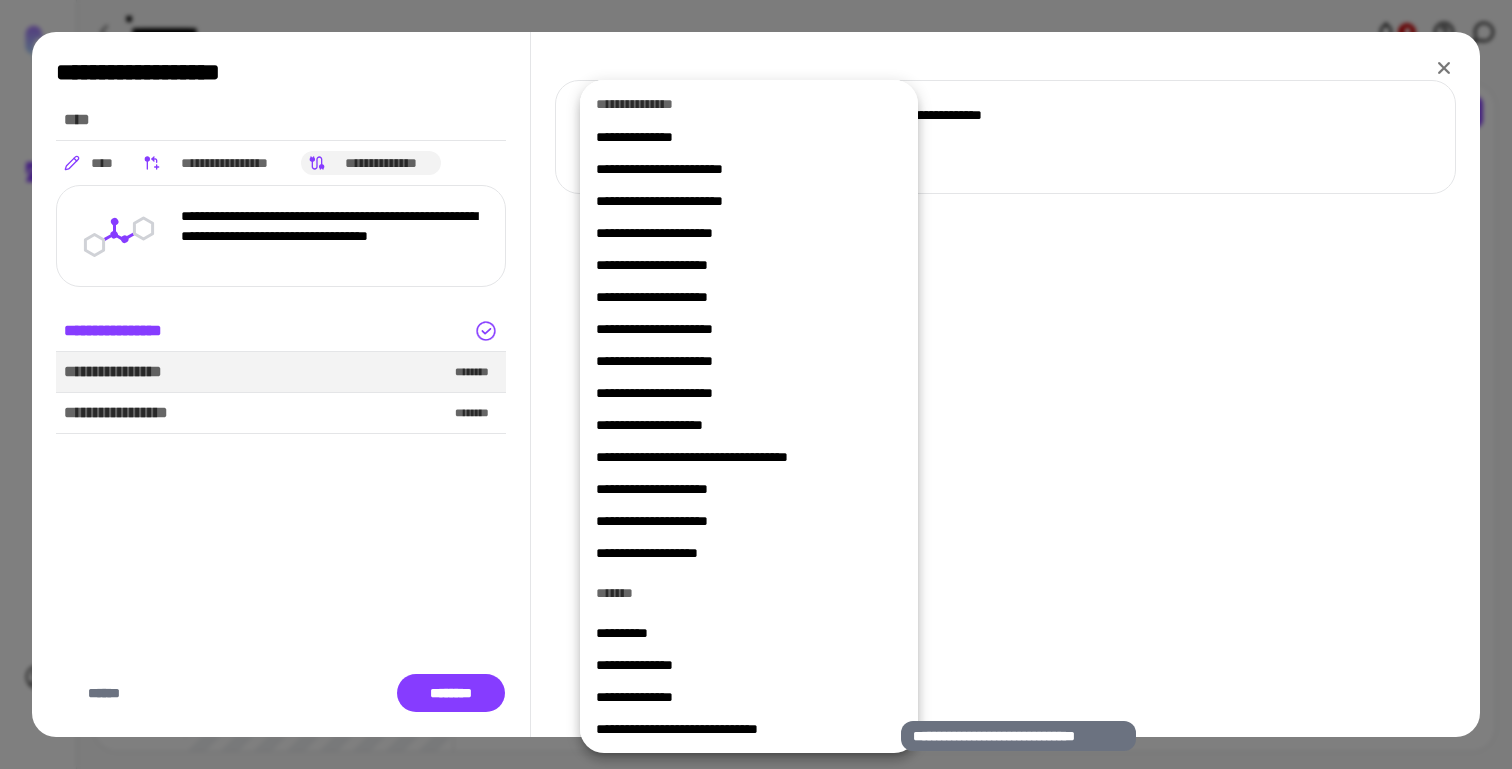 click on "**********" at bounding box center (741, 729) 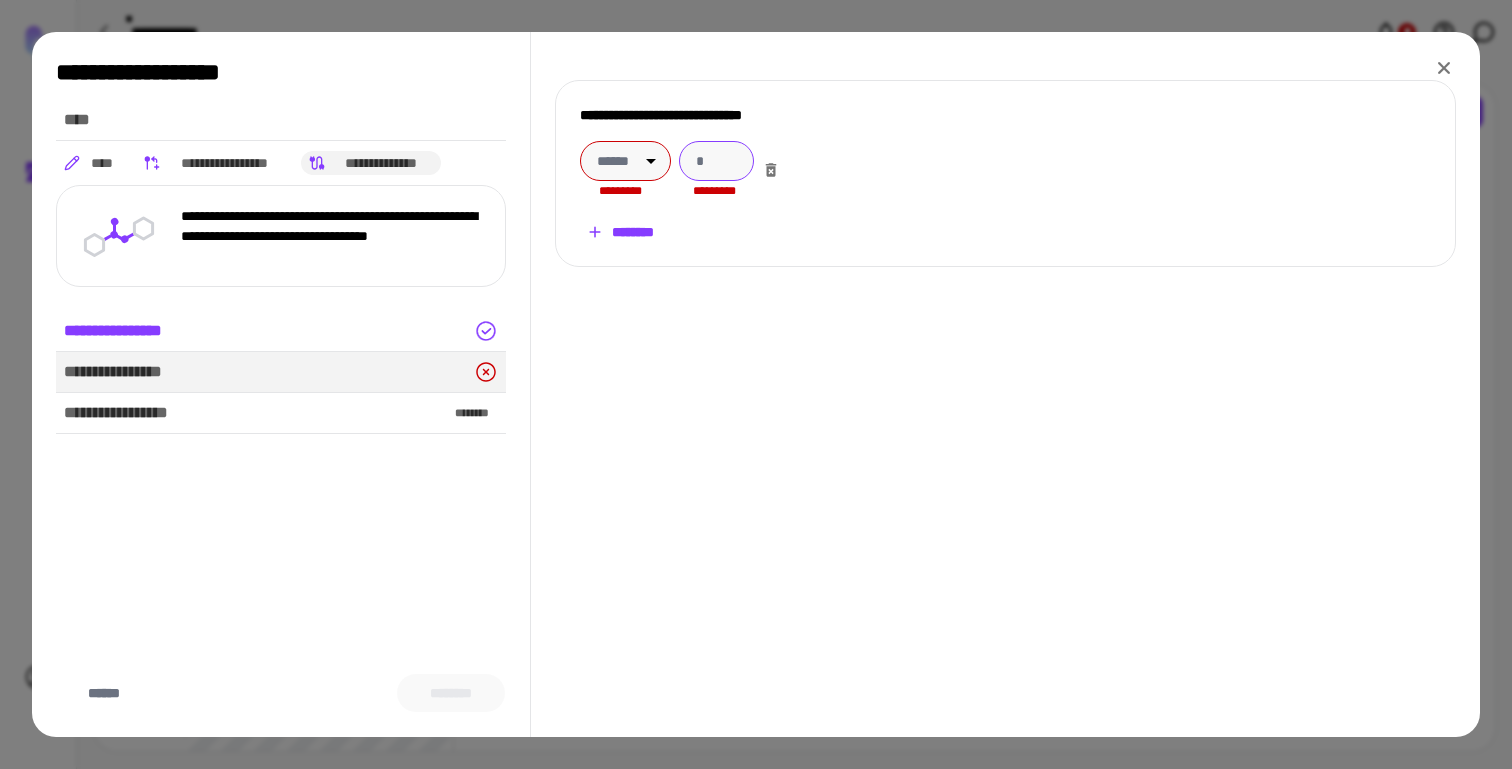 click at bounding box center (716, 161) 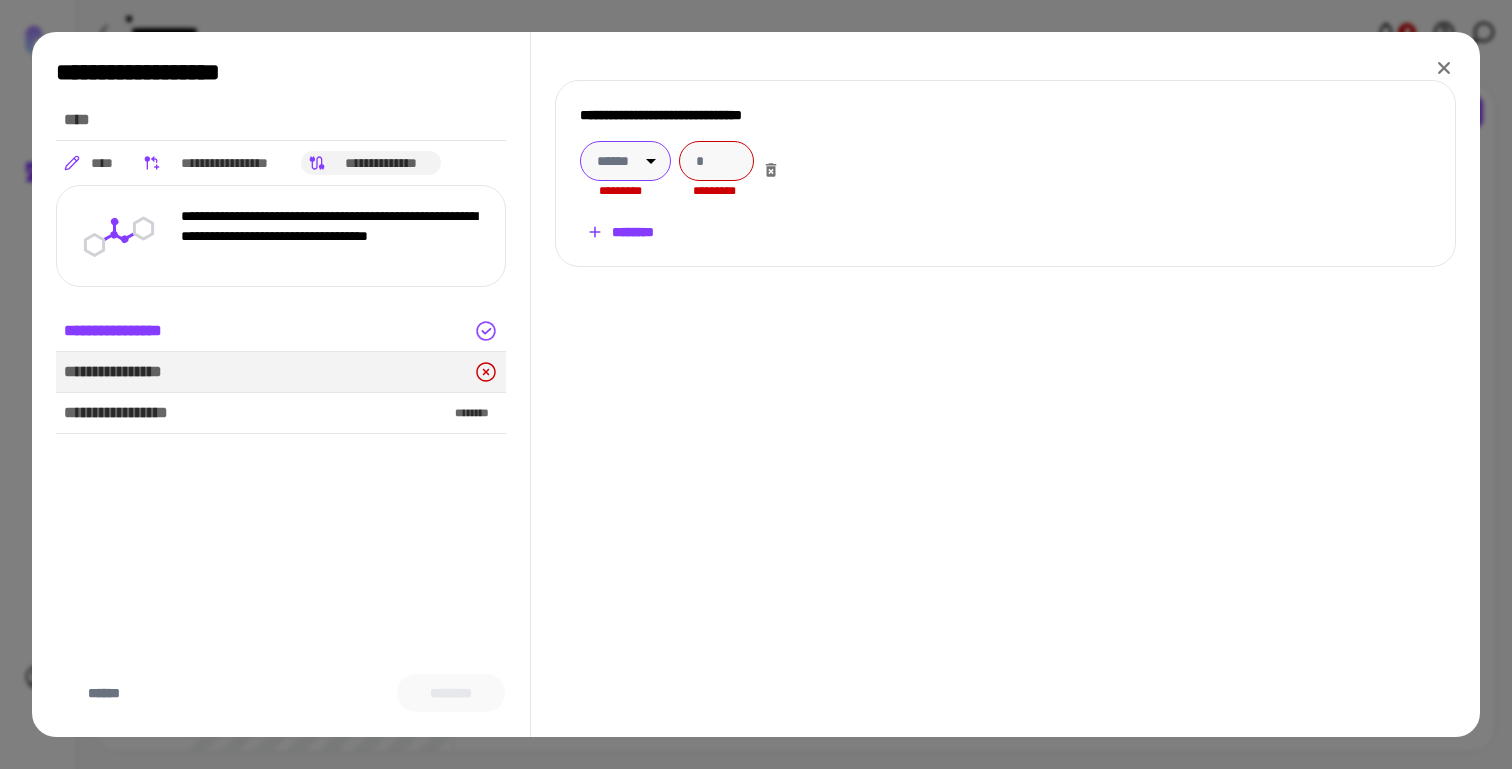 click on "******" at bounding box center (625, 161) 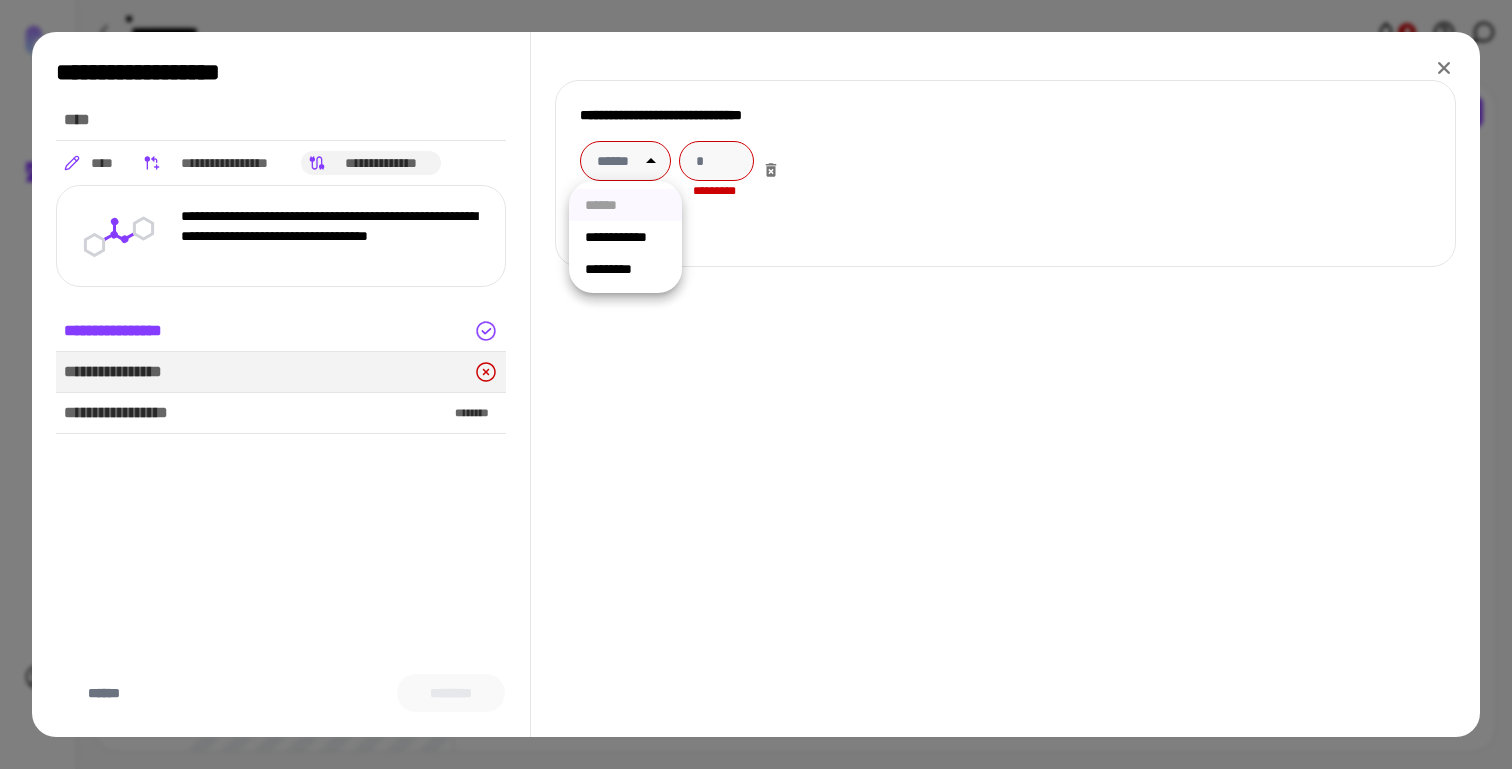 click on "**********" at bounding box center [625, 237] 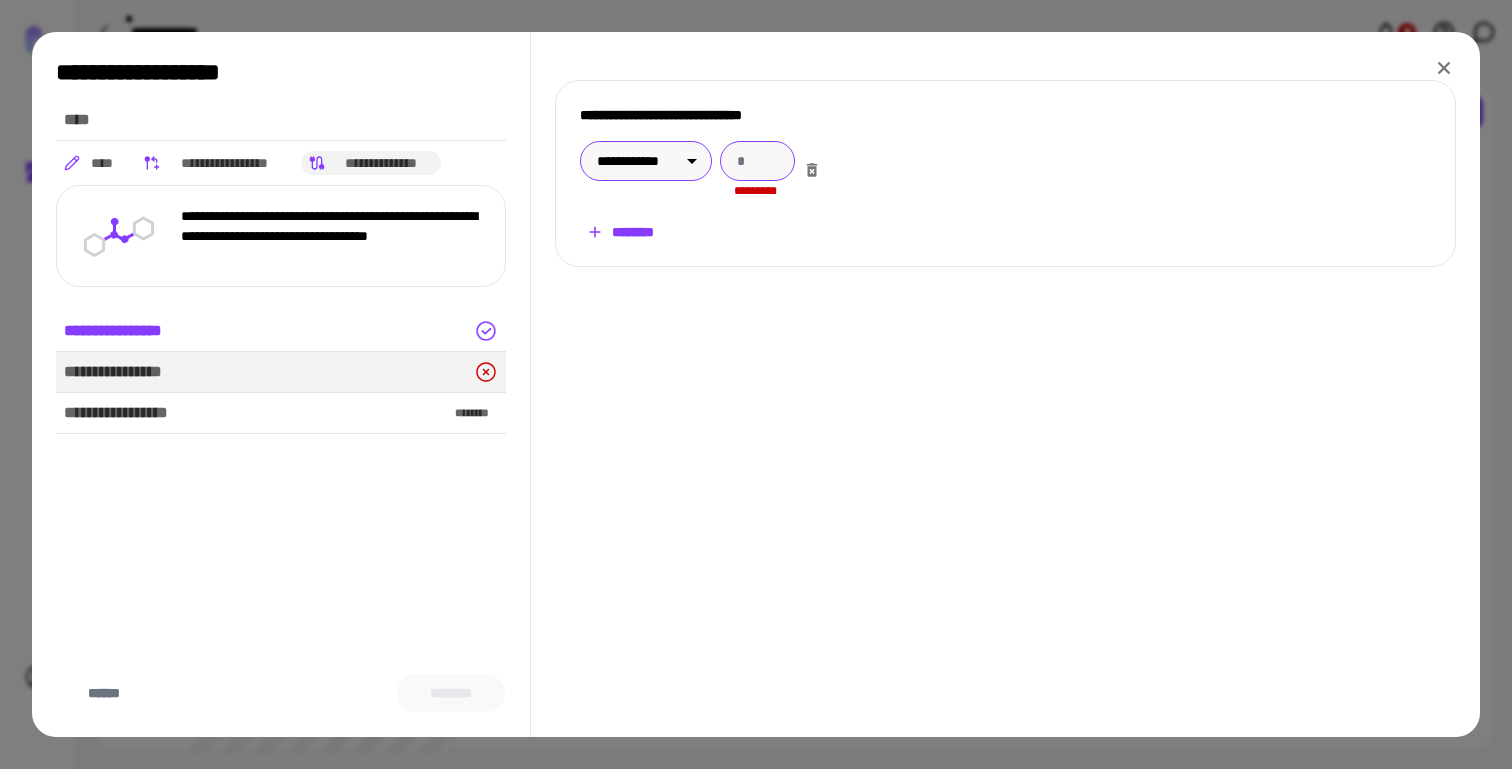 click at bounding box center (757, 161) 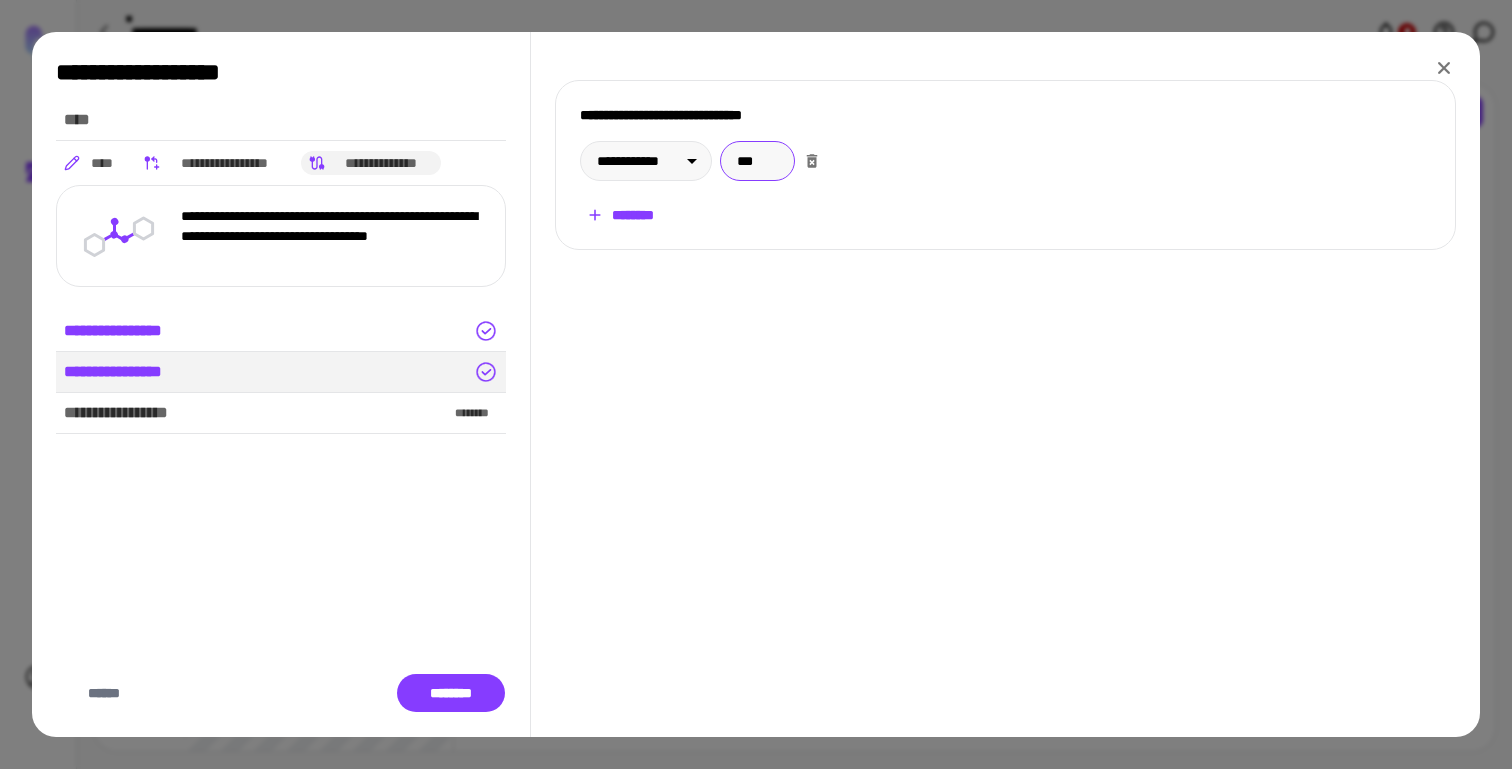 type on "***" 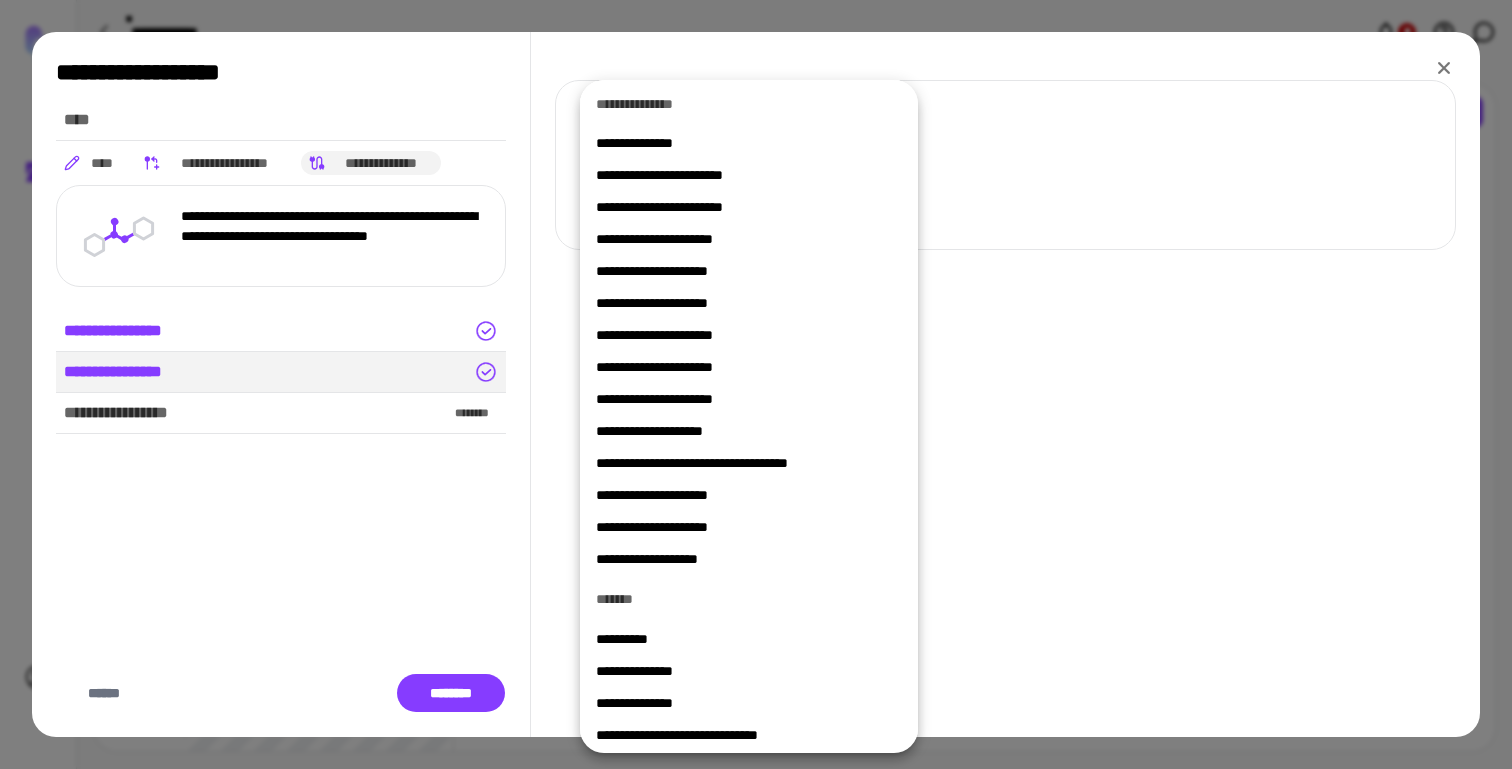 scroll, scrollTop: 1359, scrollLeft: 0, axis: vertical 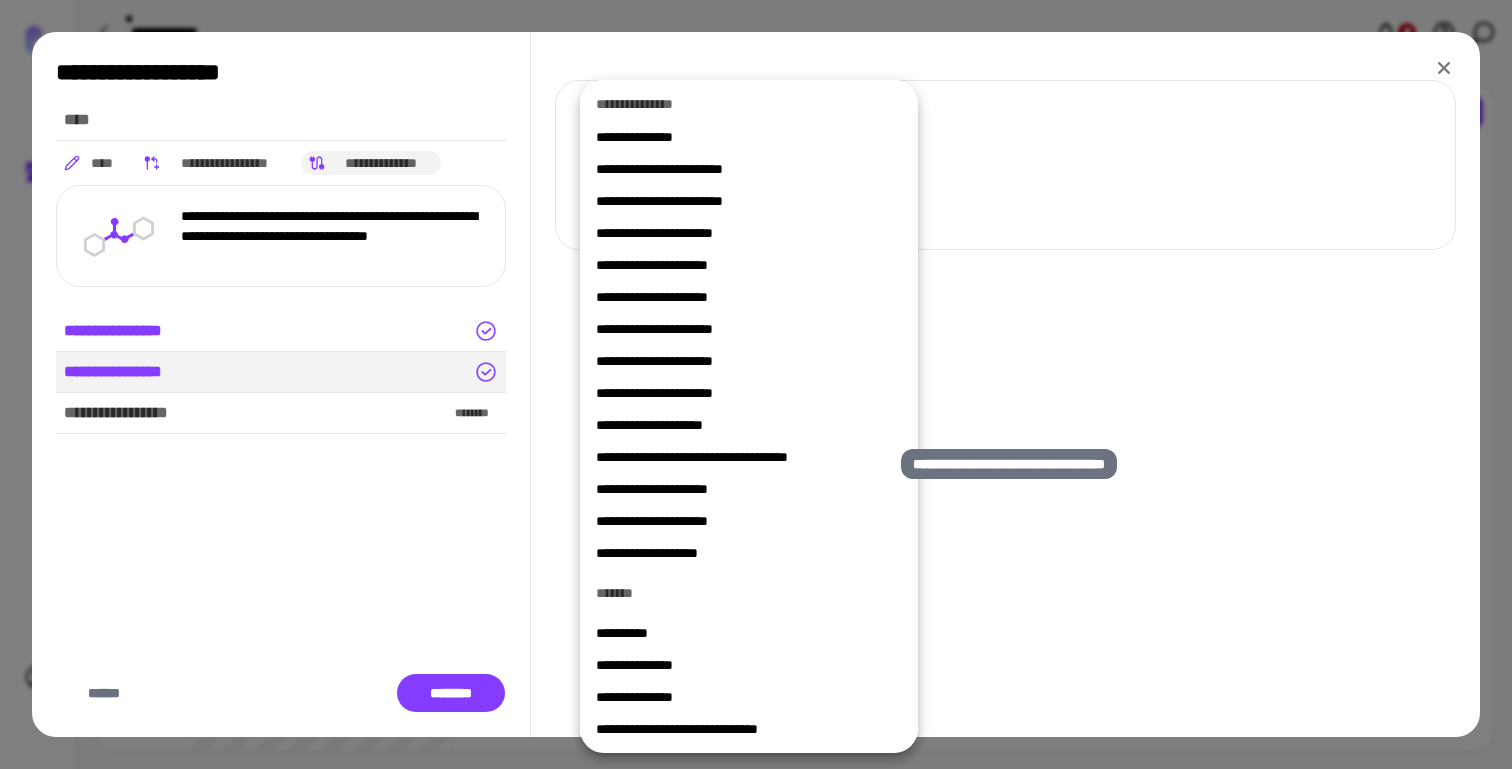 click on "**********" at bounding box center (741, 457) 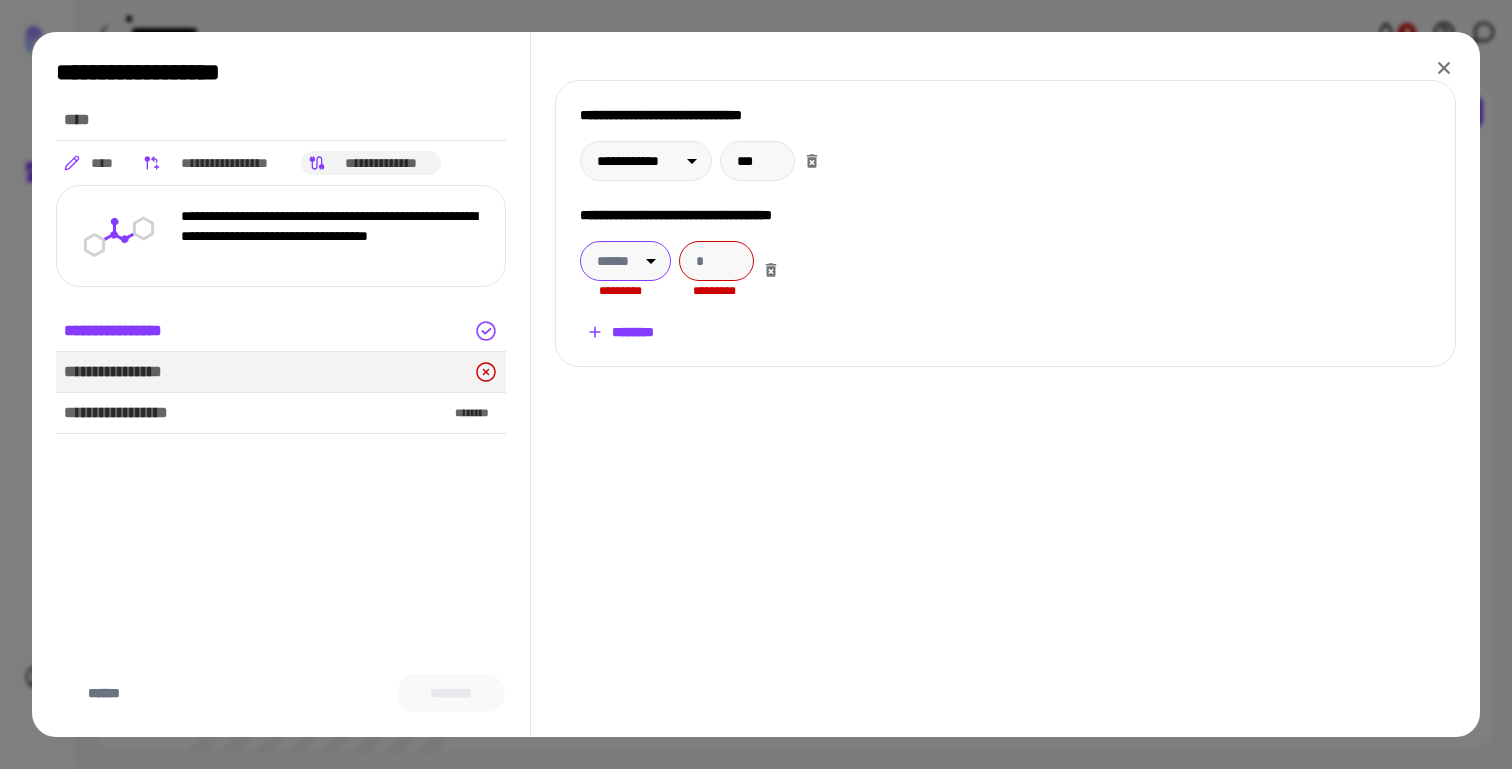 click on "******" at bounding box center [625, 261] 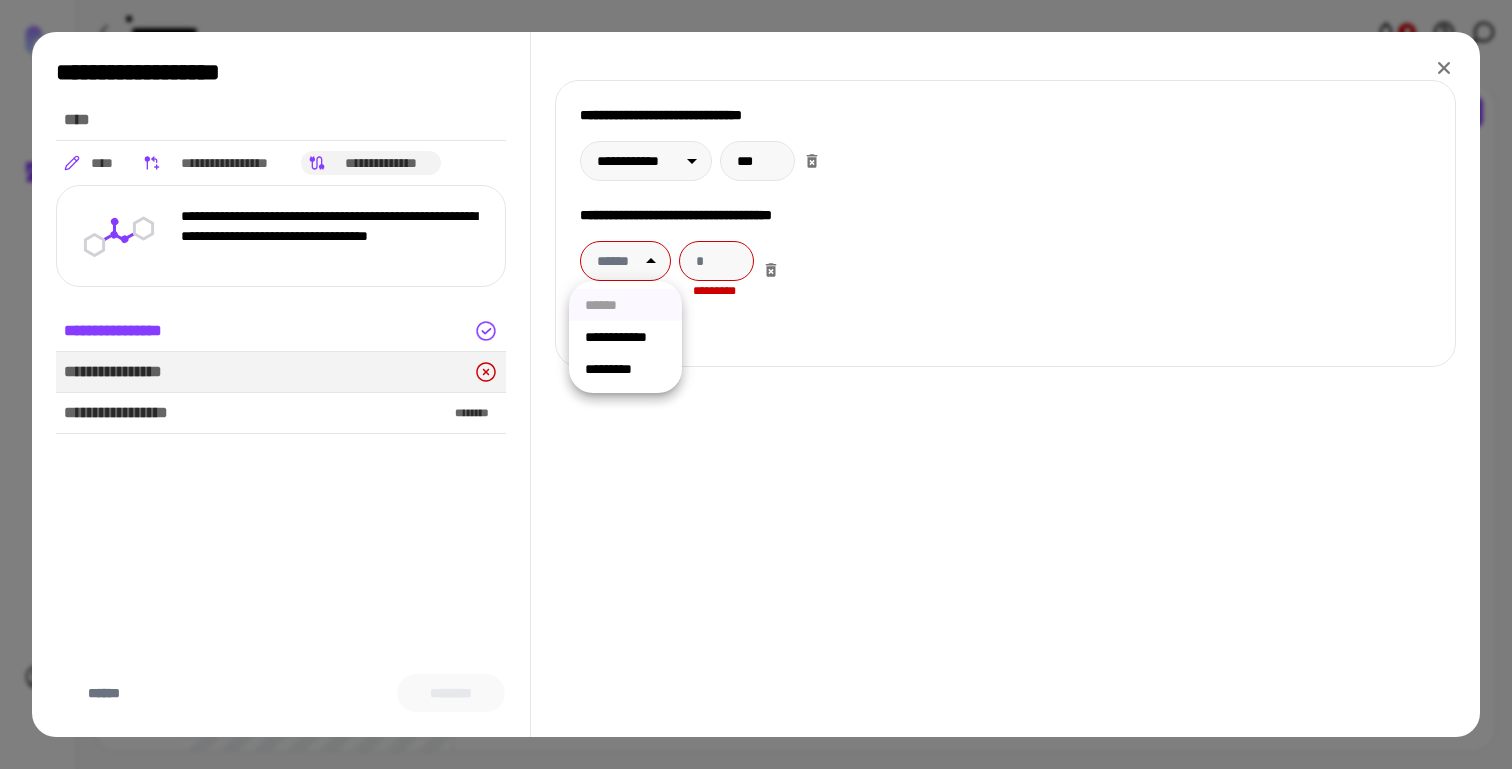 click on "**********" at bounding box center (625, 337) 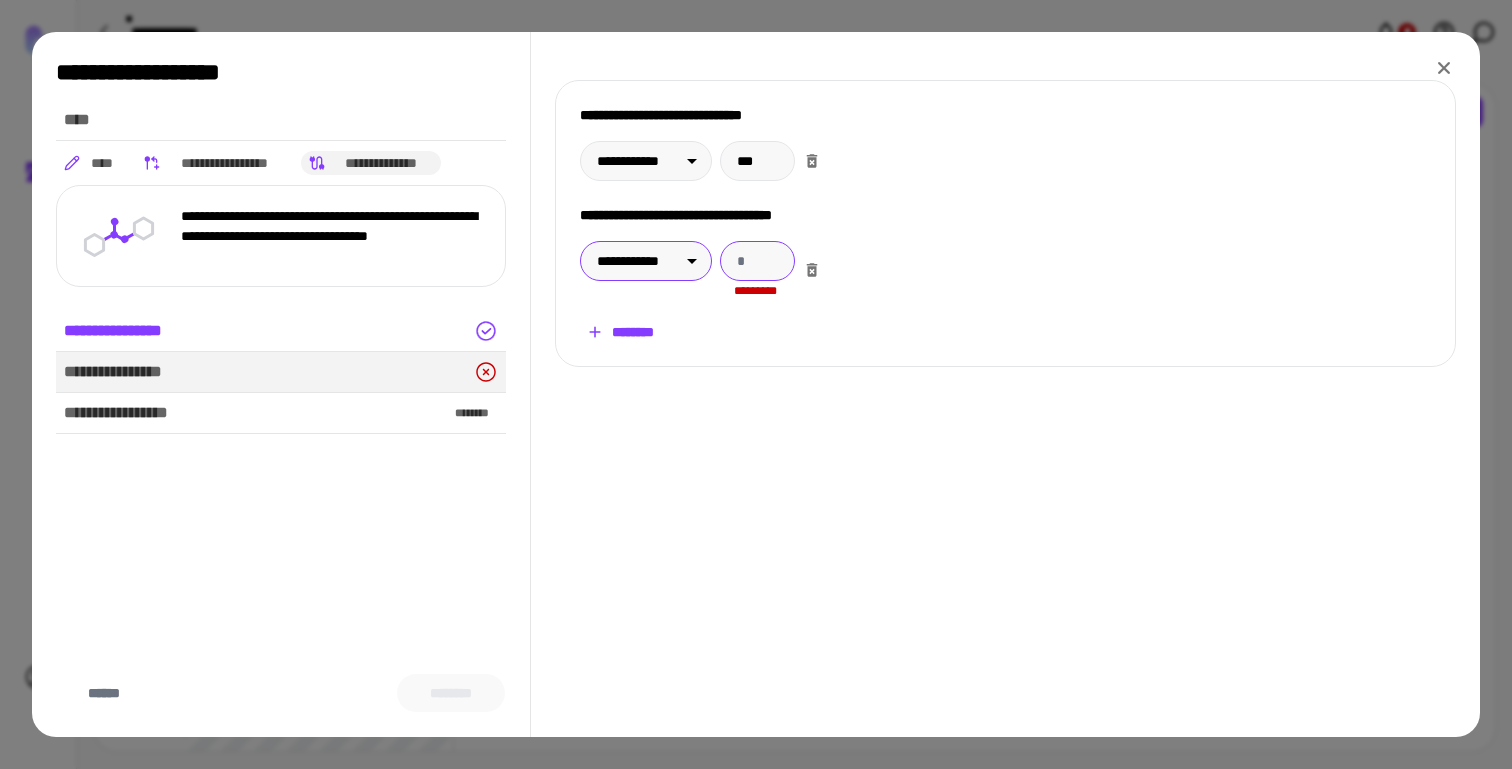 click at bounding box center [757, 261] 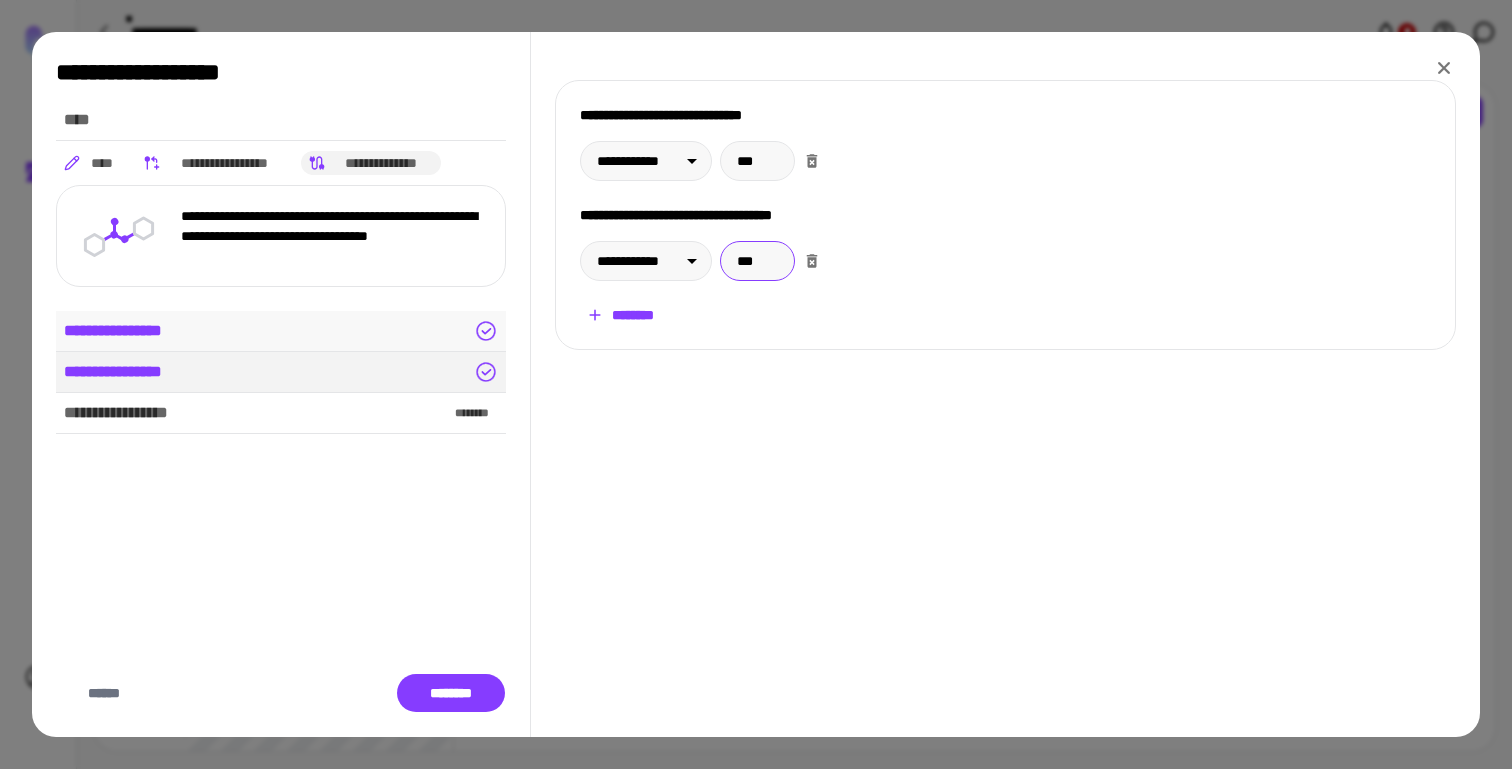 type on "***" 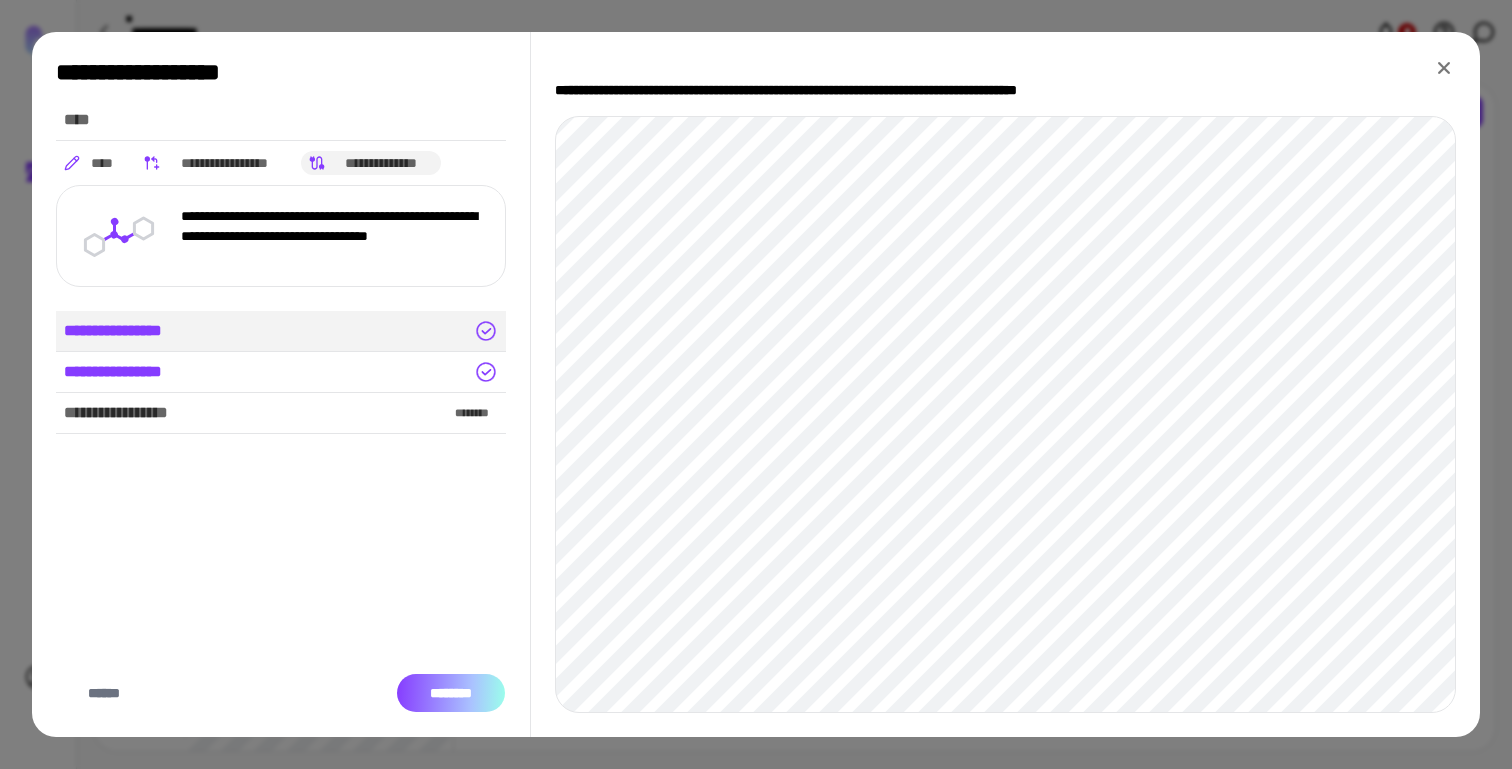 click on "********" at bounding box center [451, 693] 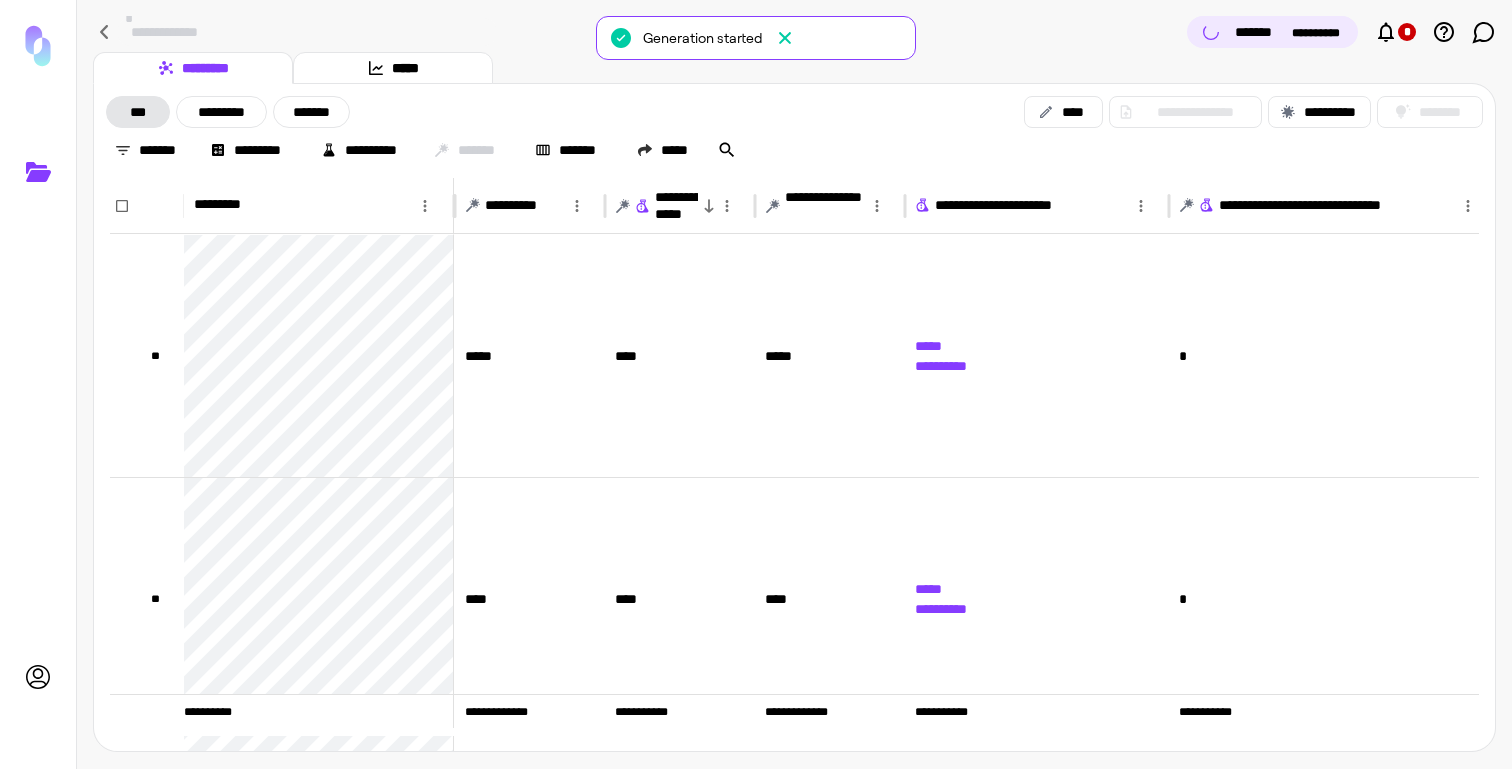 click on "[FIRST] [LAST] [PHONE] [EMAIL]" at bounding box center [794, 32] 